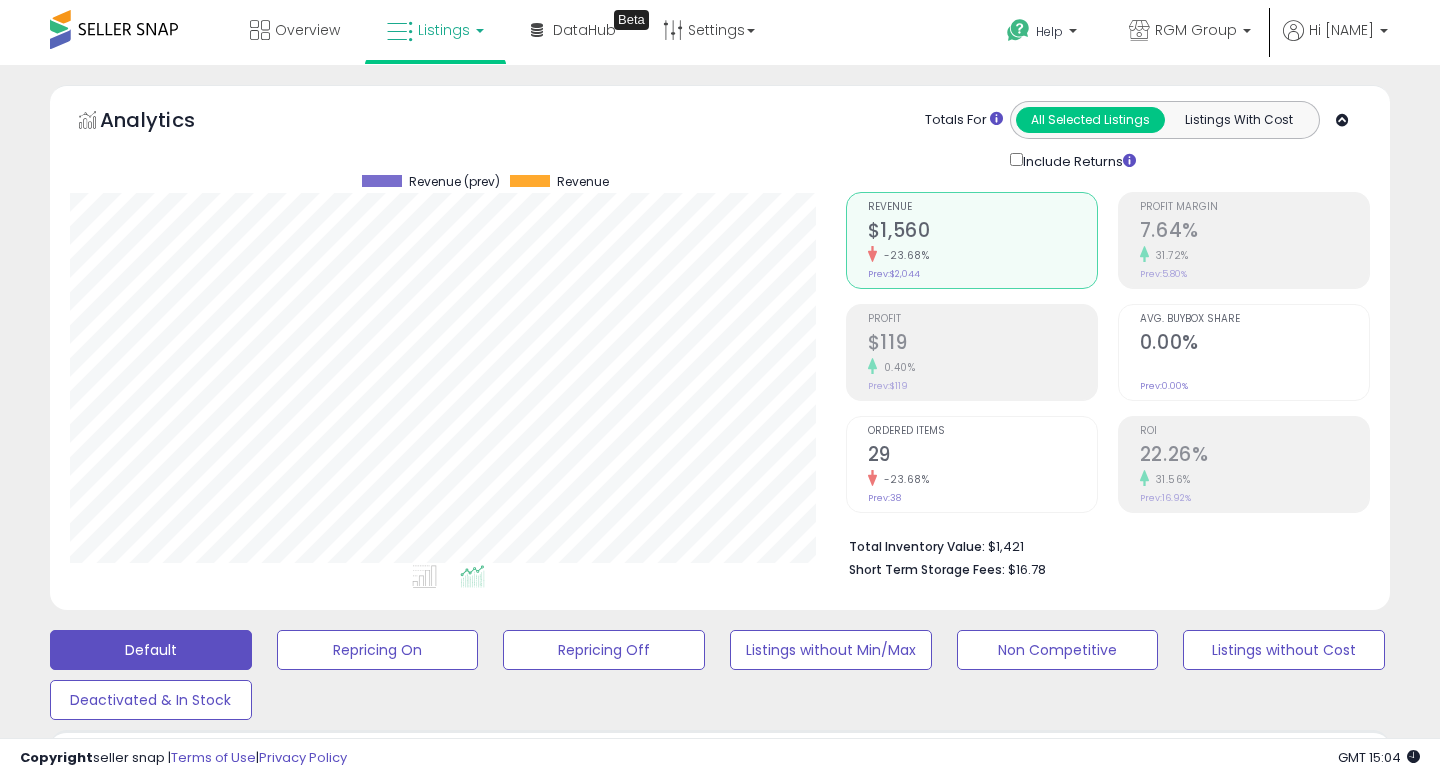 click on "**********" at bounding box center [227, 856] 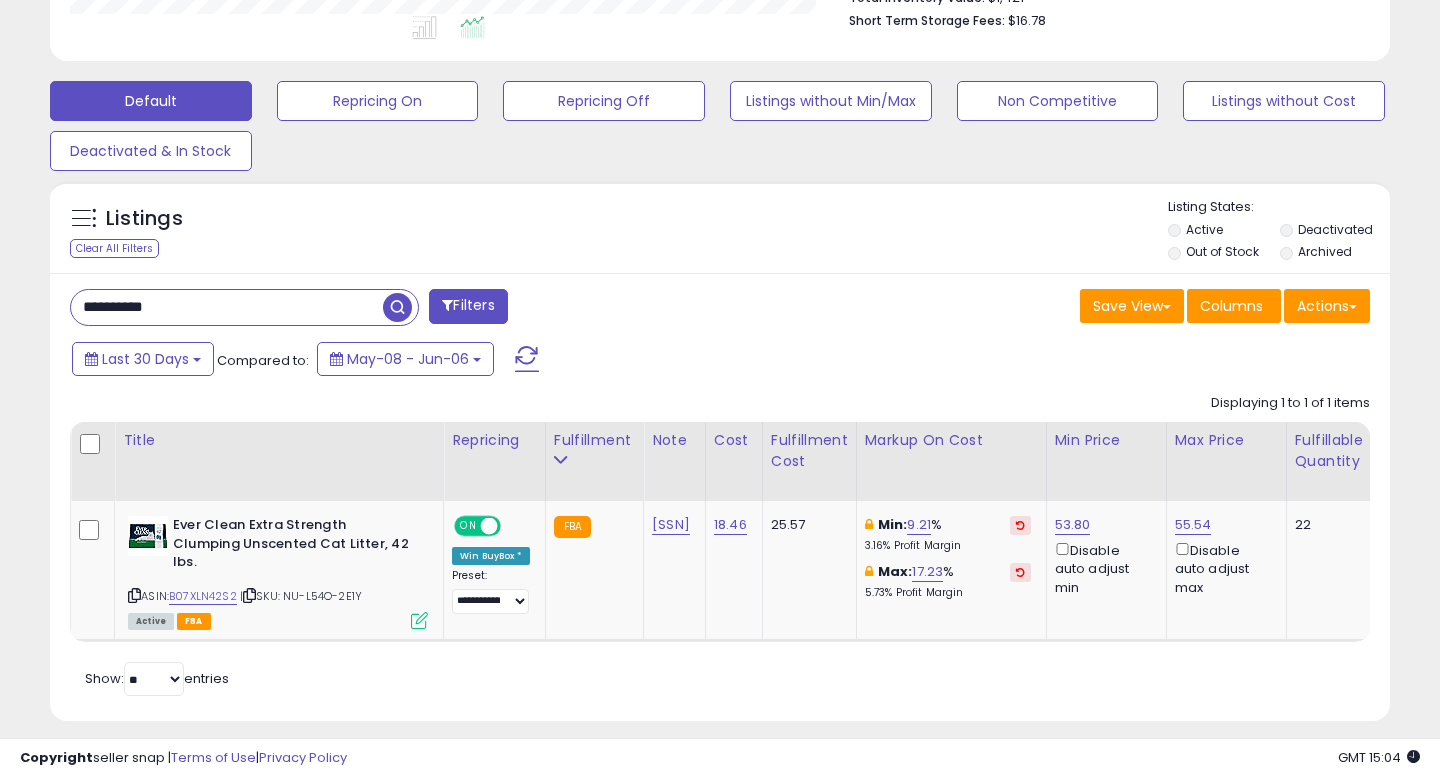click on "**********" at bounding box center [227, 307] 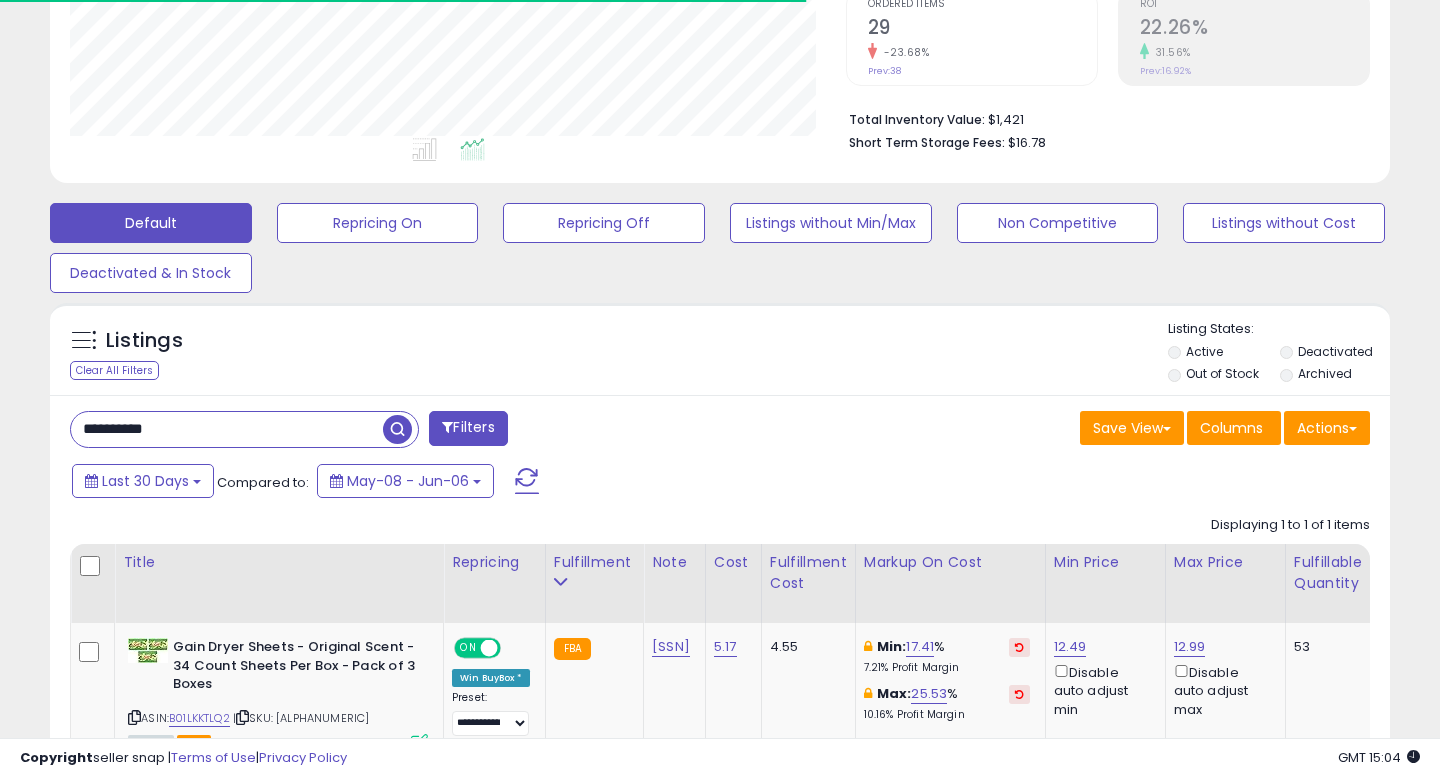 scroll, scrollTop: 549, scrollLeft: 0, axis: vertical 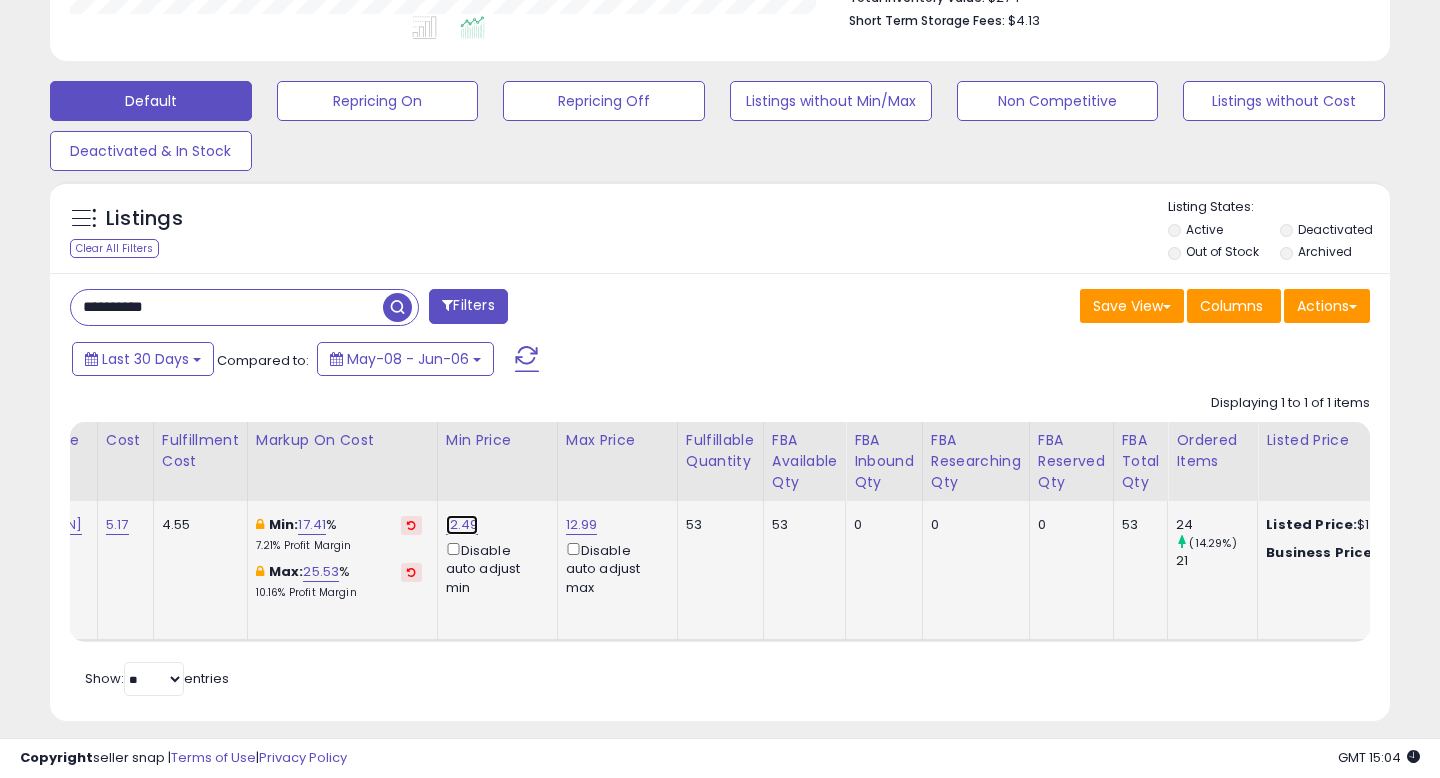 click on "12.49" at bounding box center [462, 525] 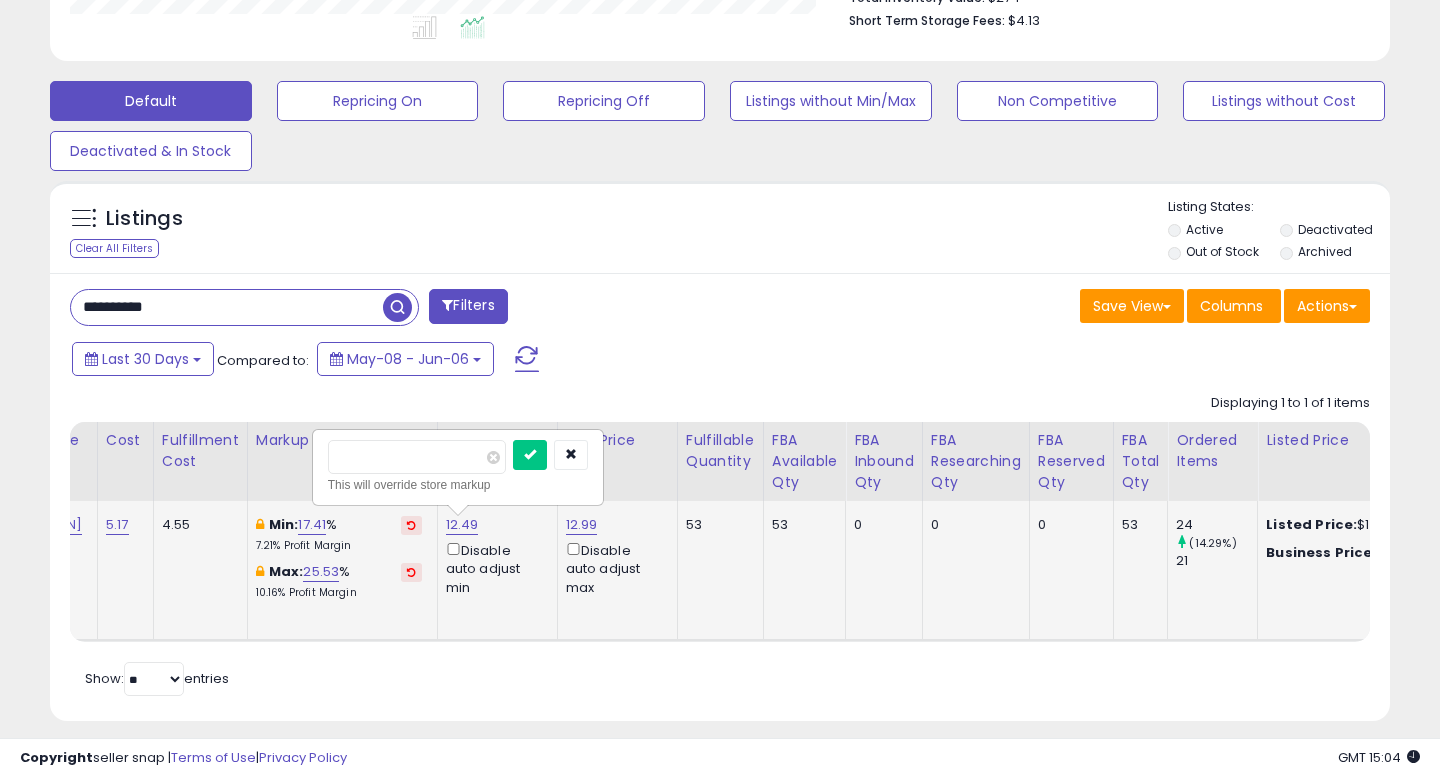 drag, startPoint x: 431, startPoint y: 450, endPoint x: 321, endPoint y: 449, distance: 110.00455 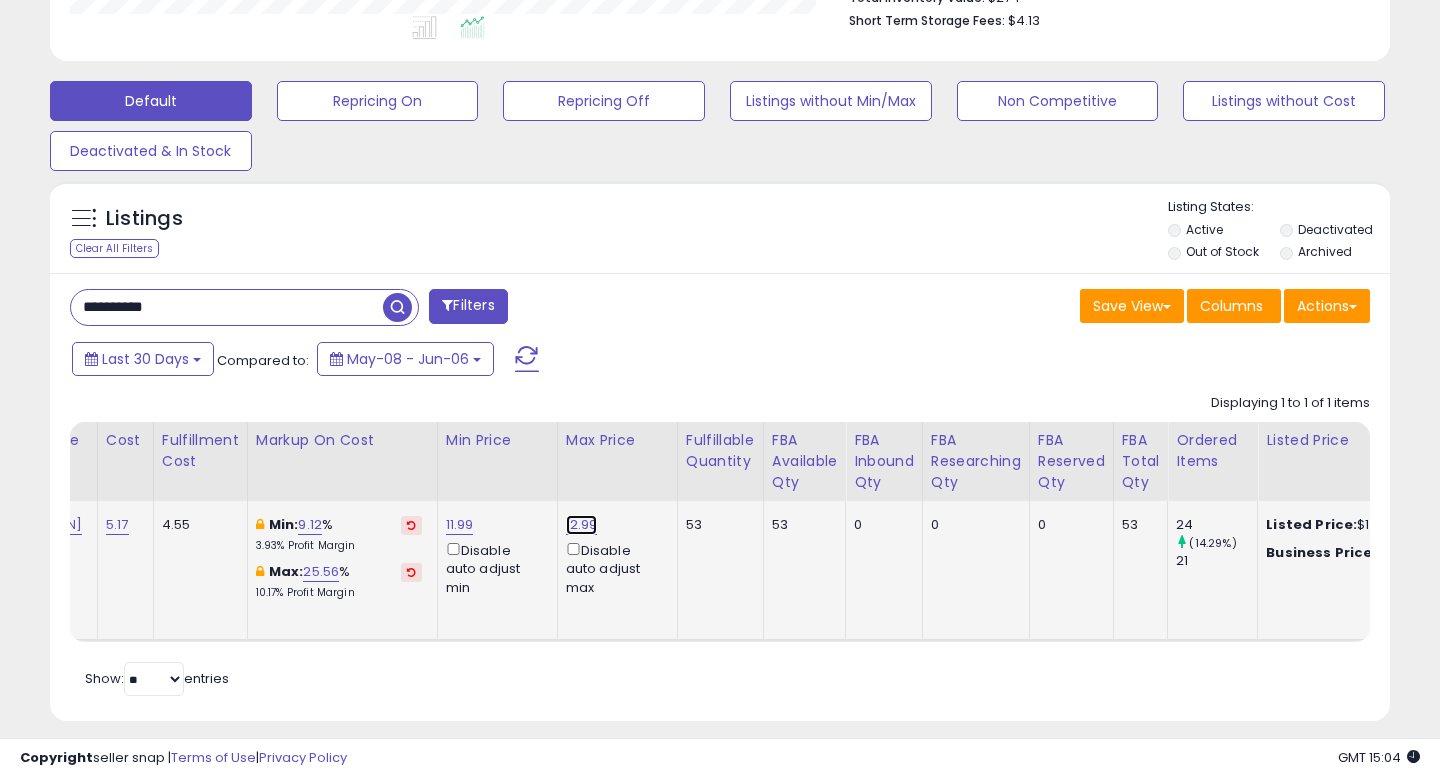 click on "12.99" at bounding box center (582, 525) 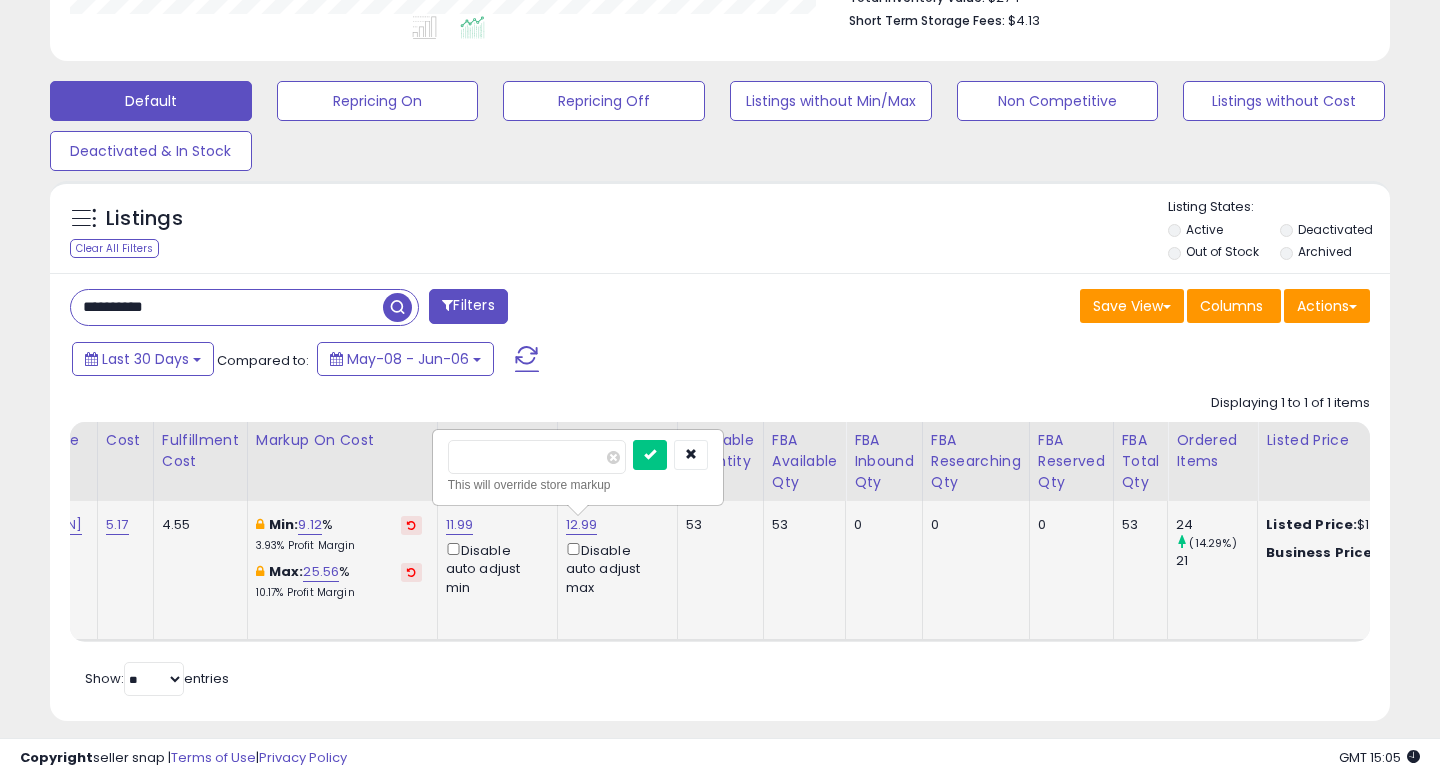 click at bounding box center [650, 455] 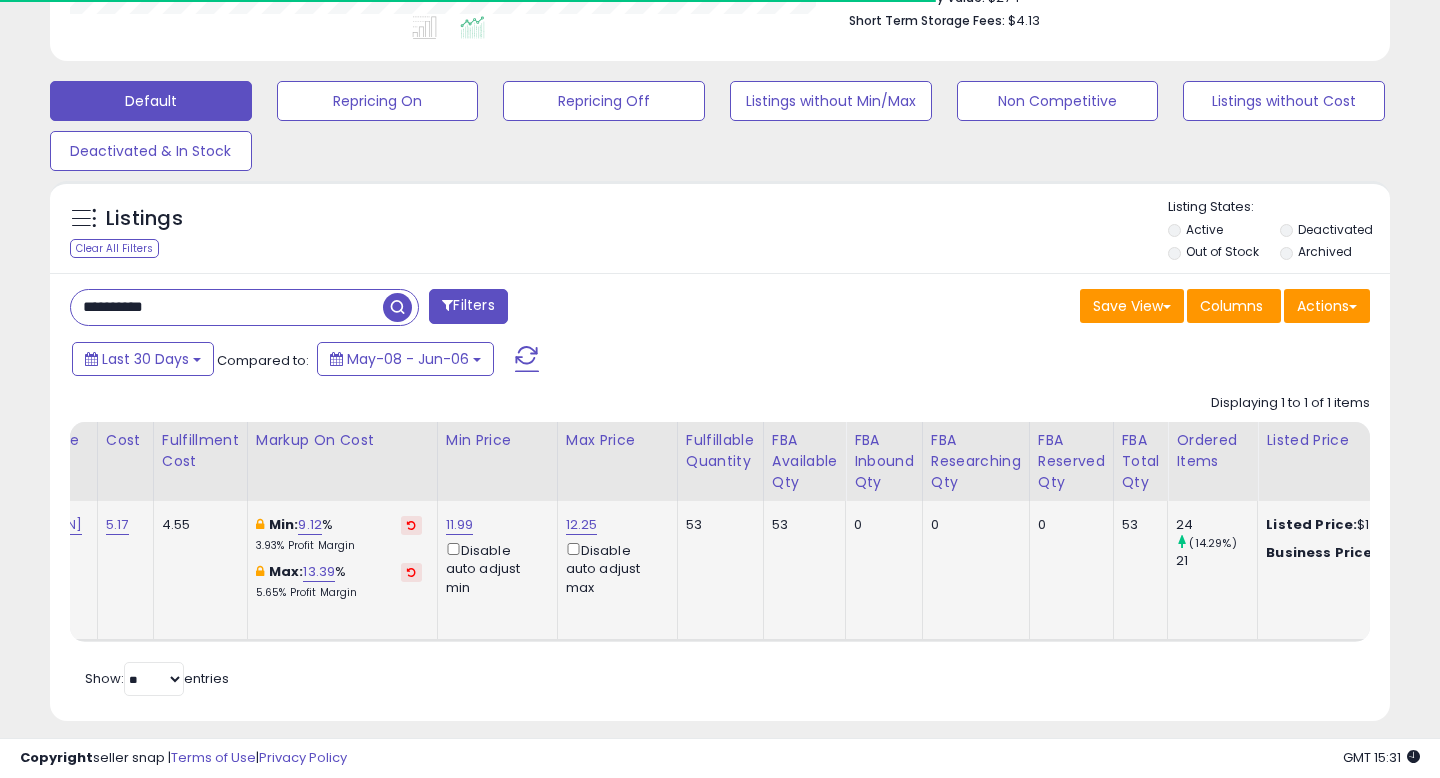 click on "**********" at bounding box center [227, 307] 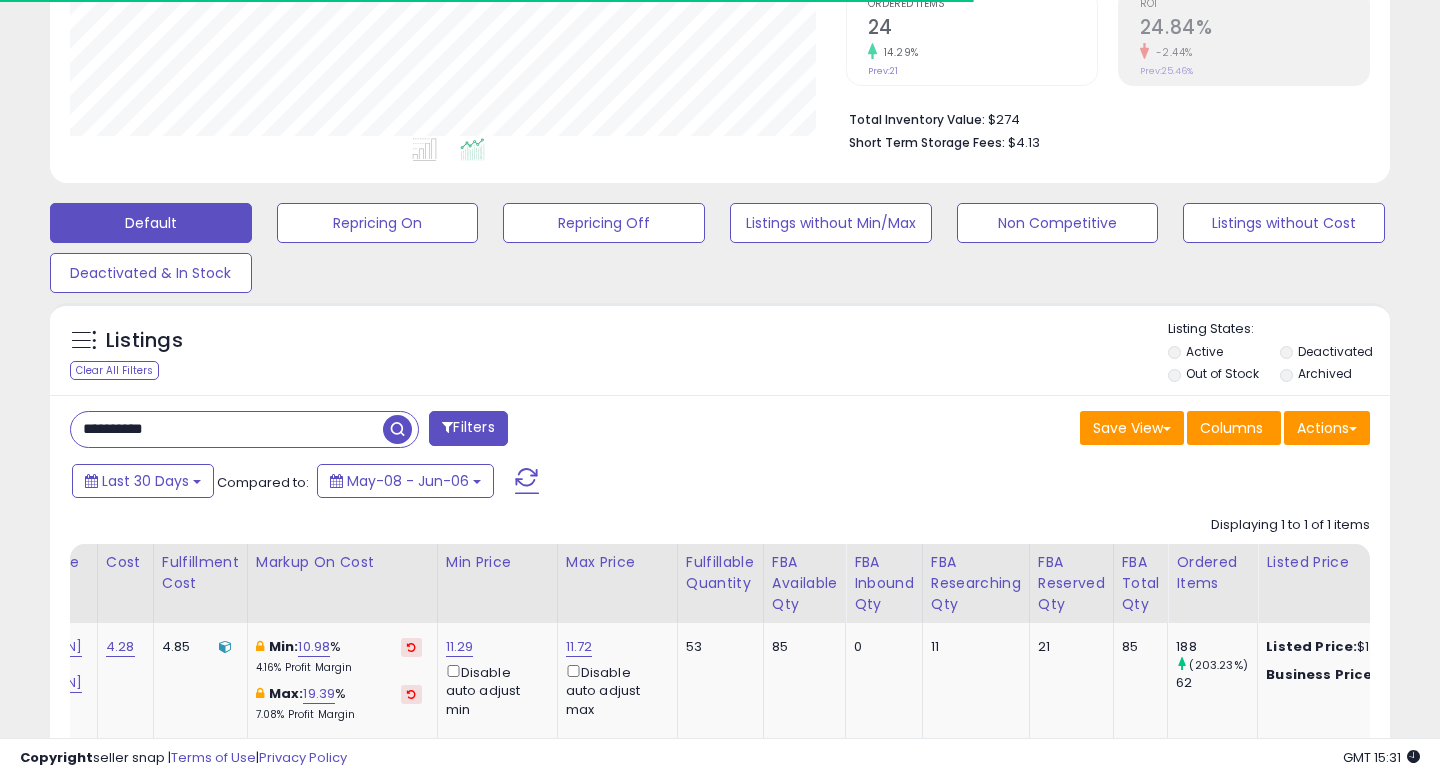 scroll, scrollTop: 549, scrollLeft: 0, axis: vertical 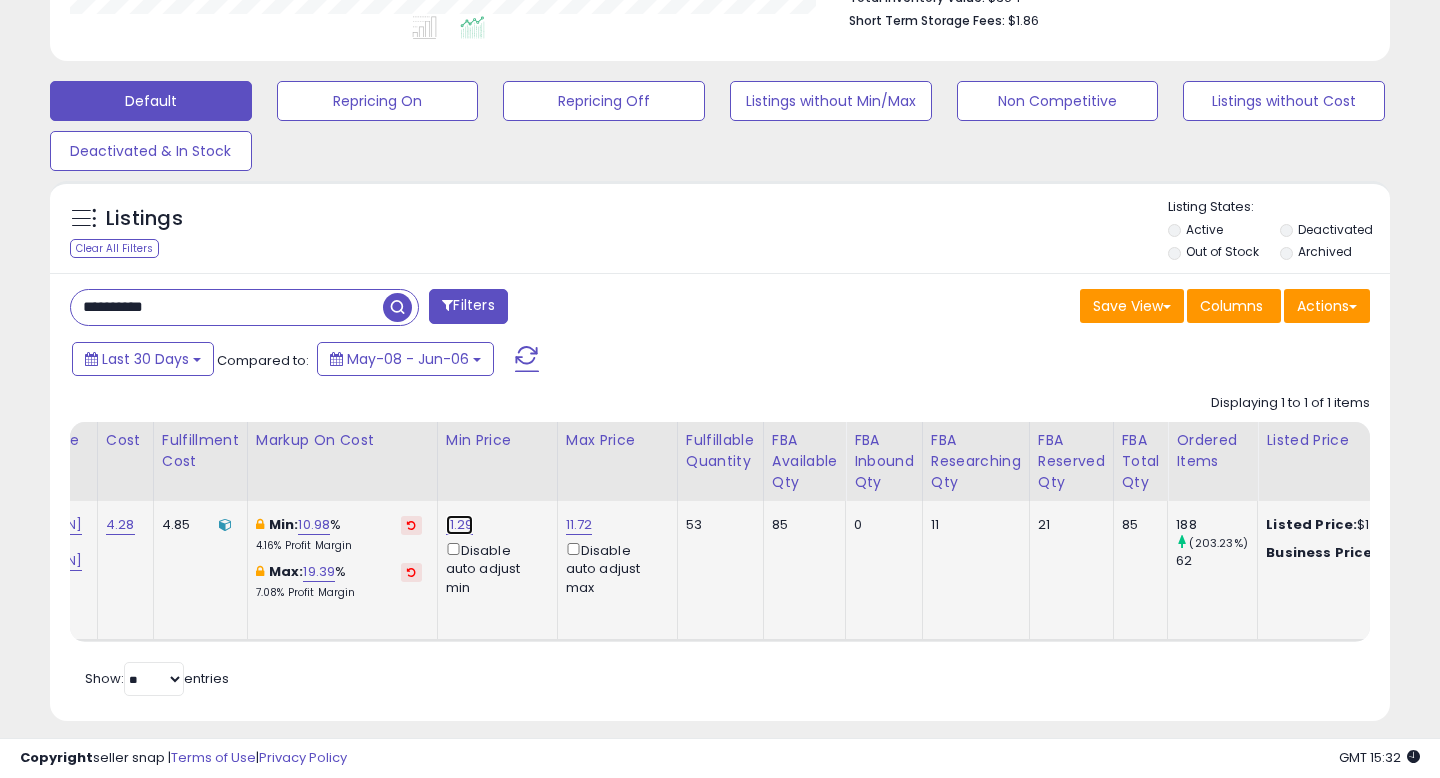 click on "11.29" at bounding box center [460, 525] 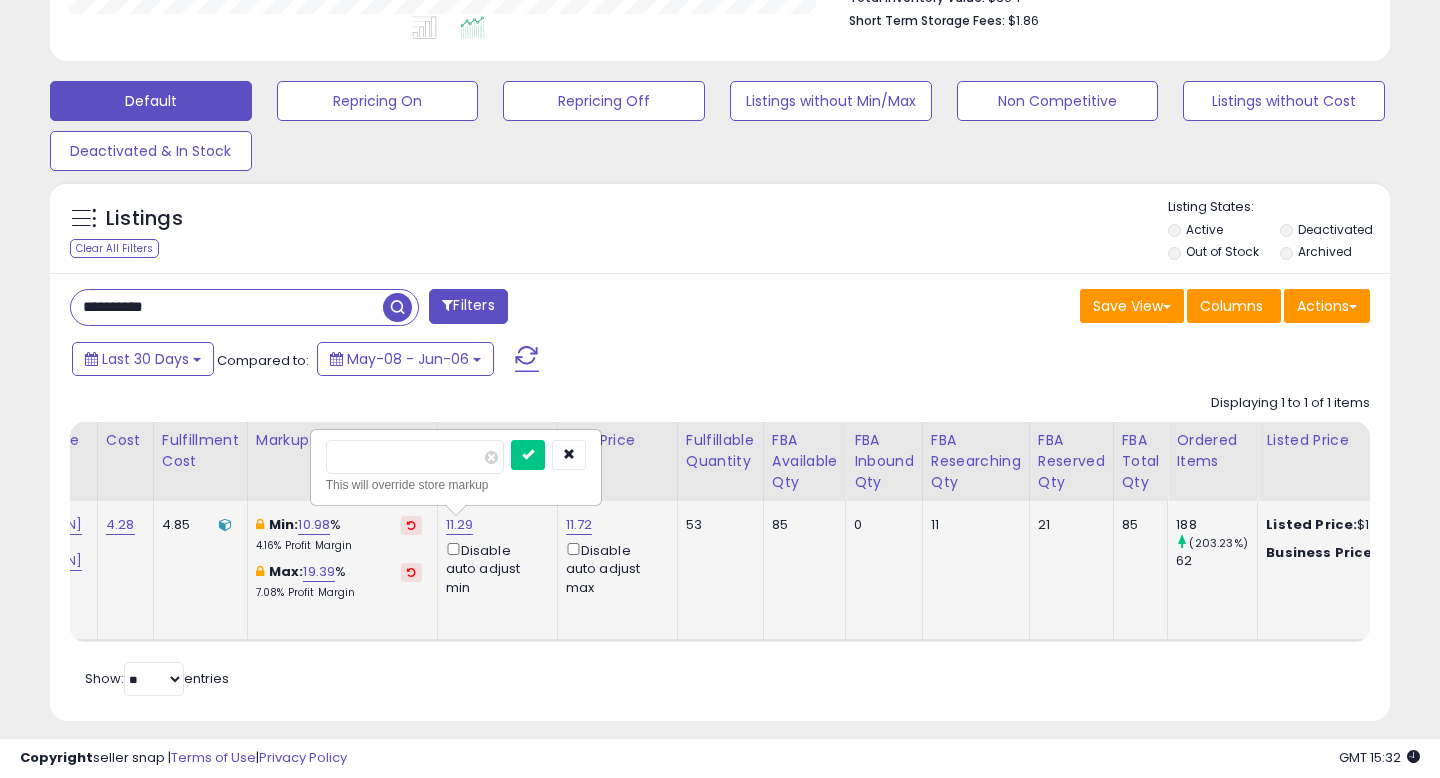 drag, startPoint x: 386, startPoint y: 466, endPoint x: 323, endPoint y: 466, distance: 63 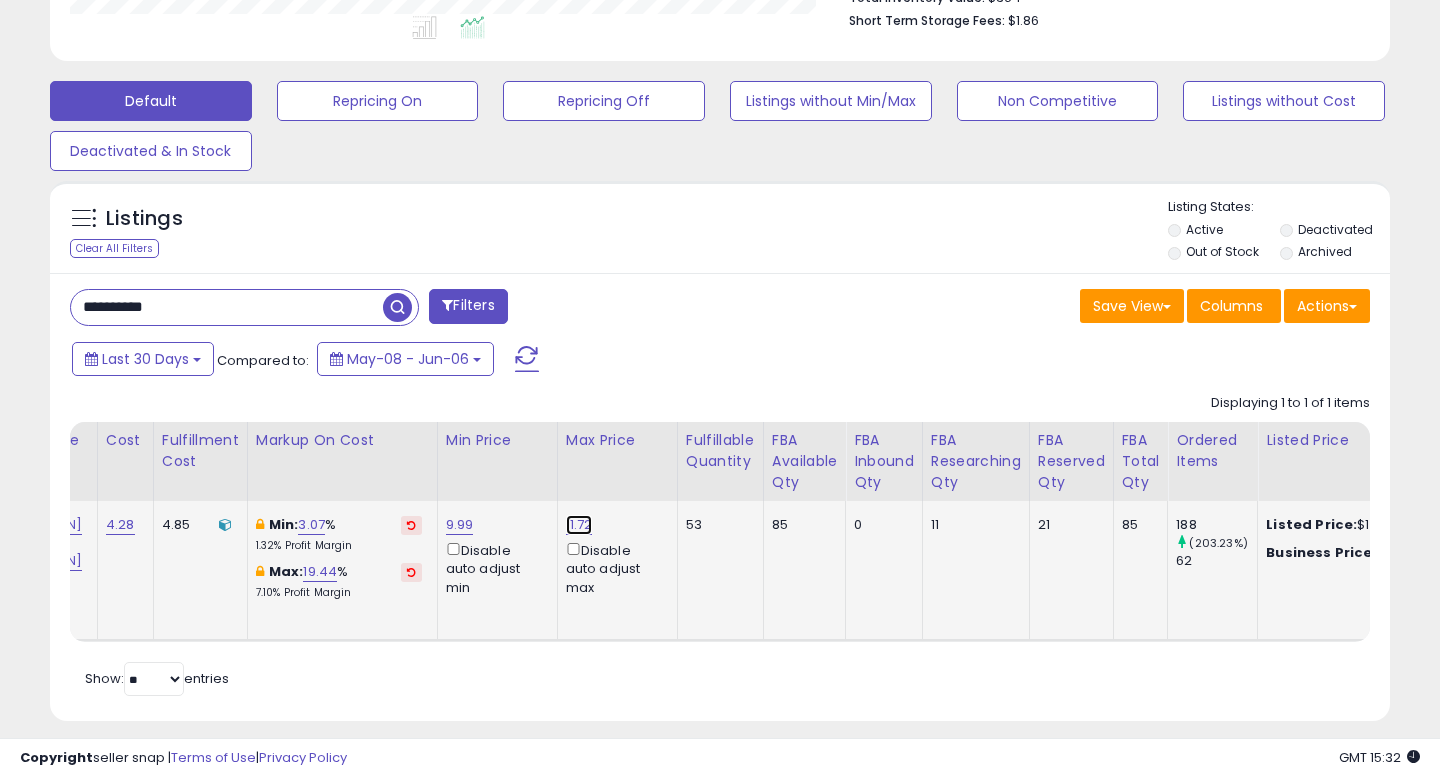 click on "11.72" at bounding box center (579, 525) 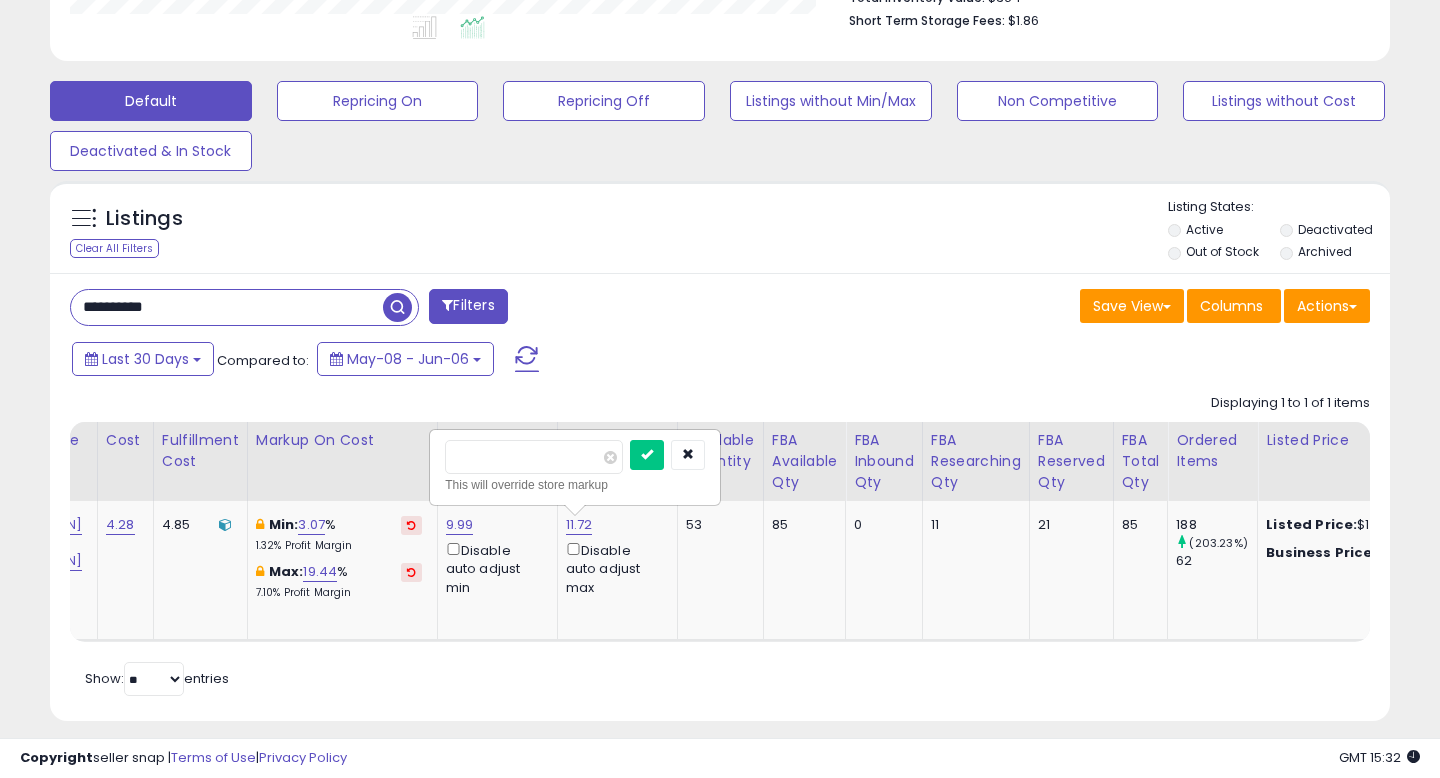 drag, startPoint x: 531, startPoint y: 464, endPoint x: 419, endPoint y: 462, distance: 112.01785 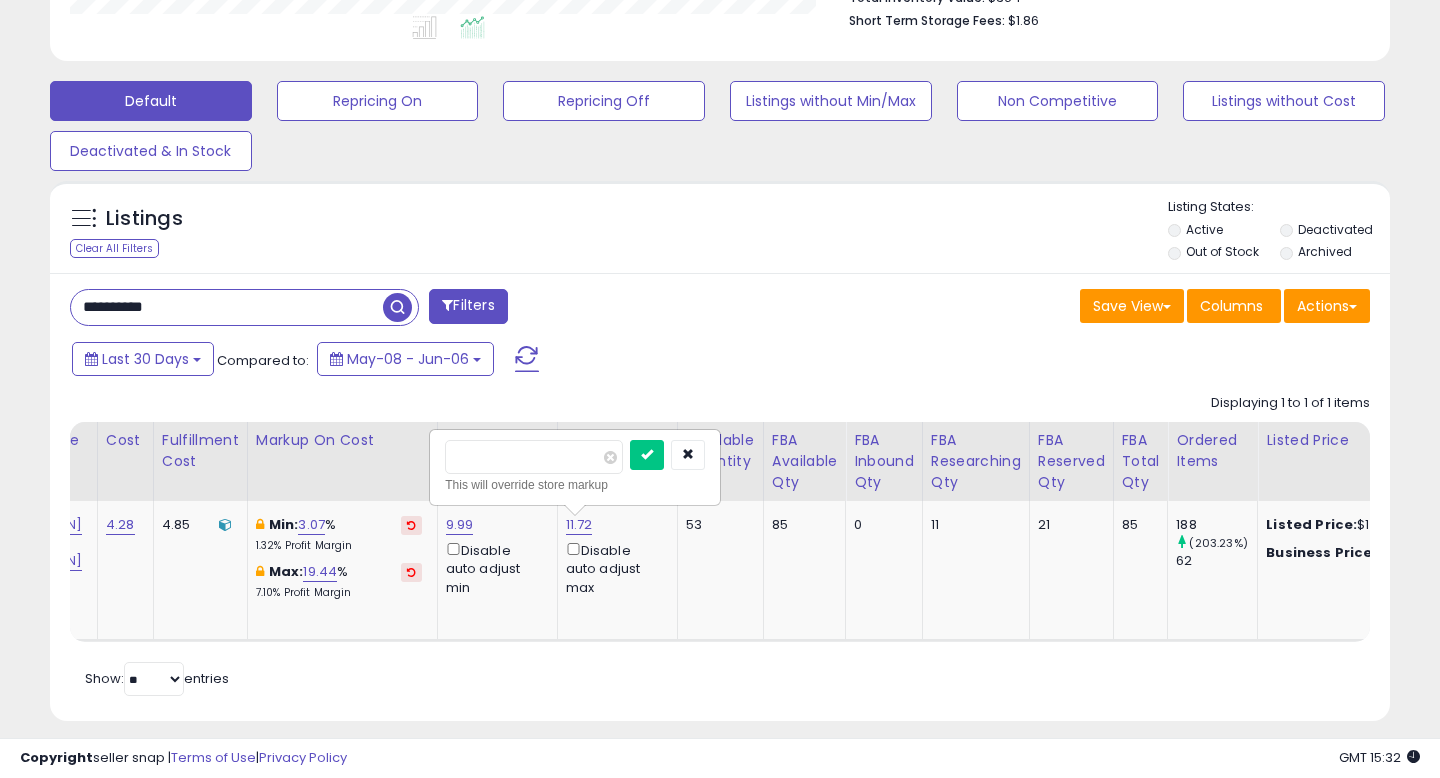 click at bounding box center [647, 455] 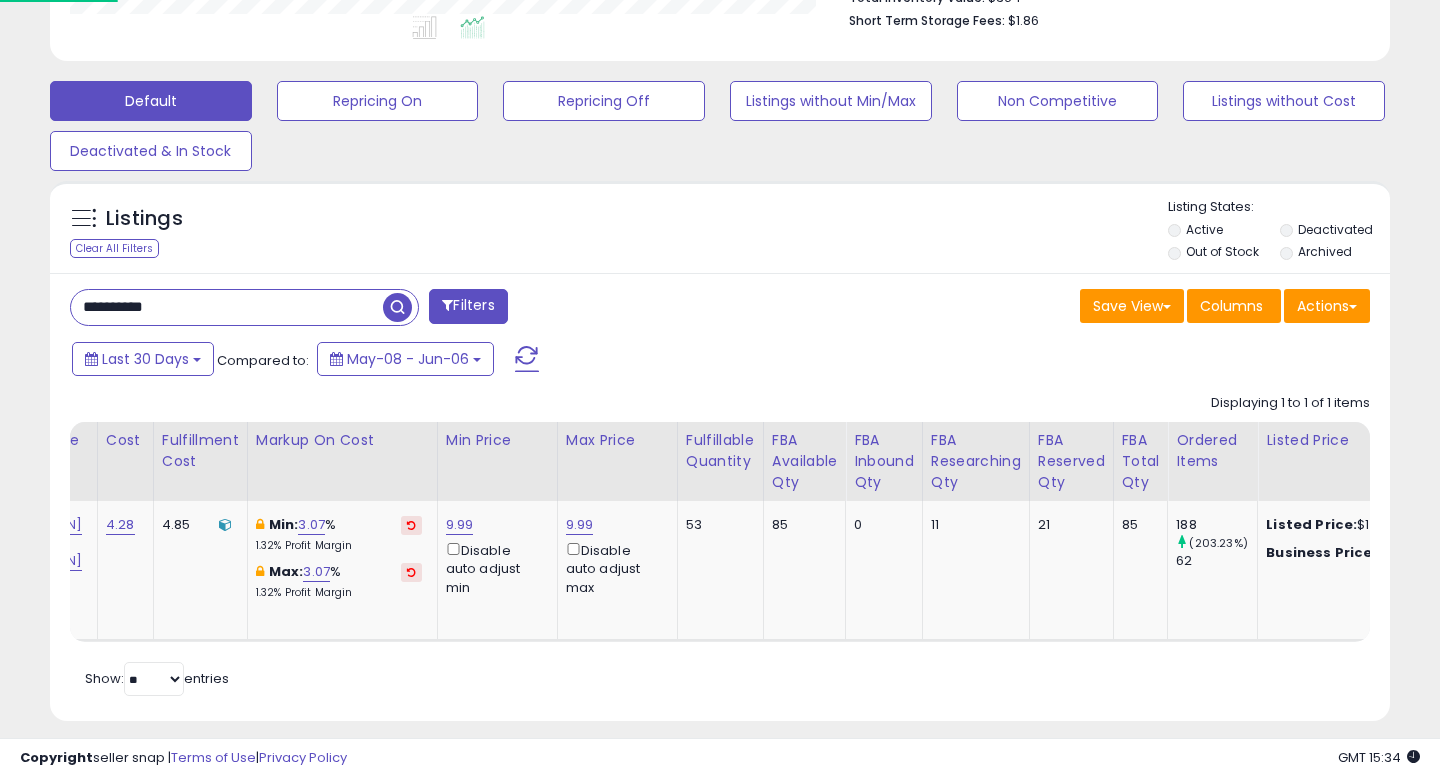 click on "**********" at bounding box center [227, 307] 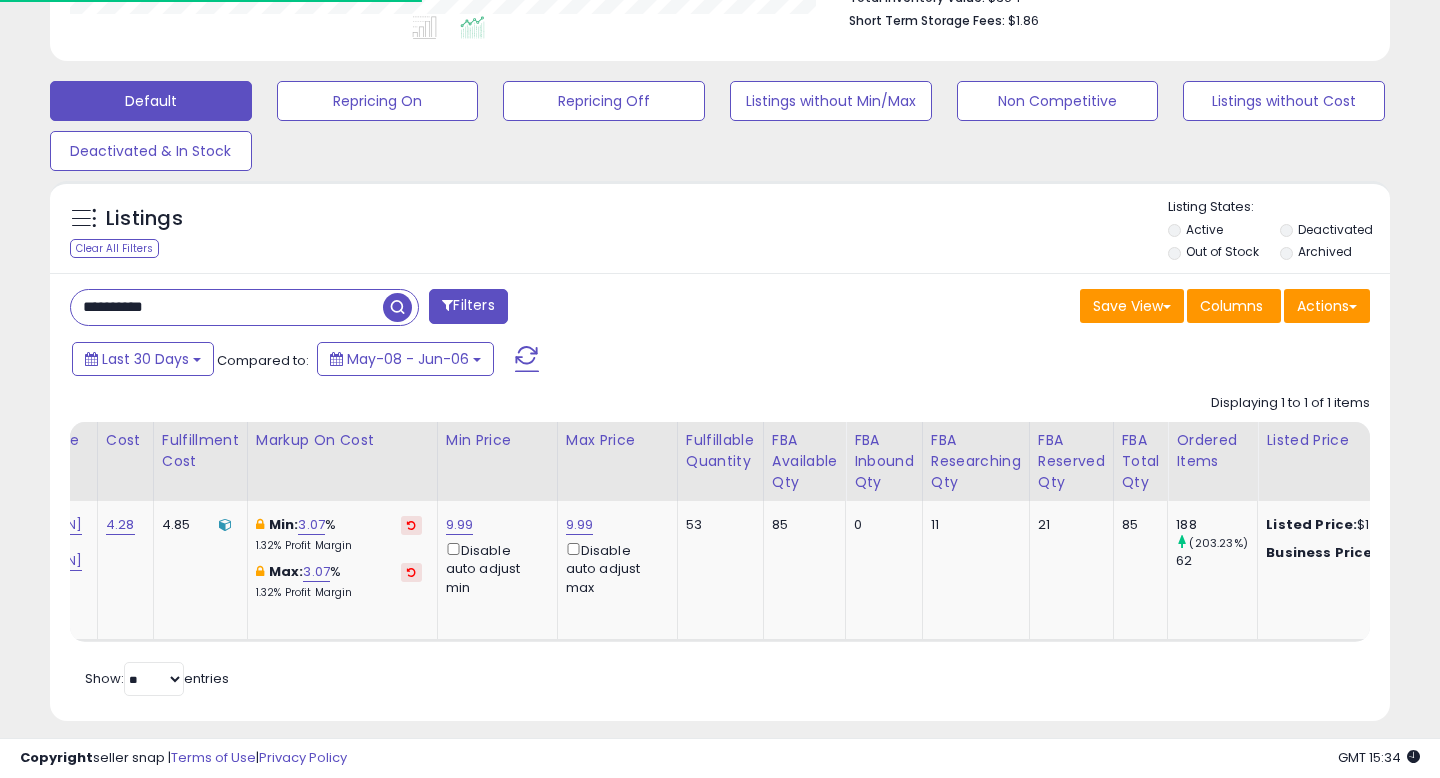 paste 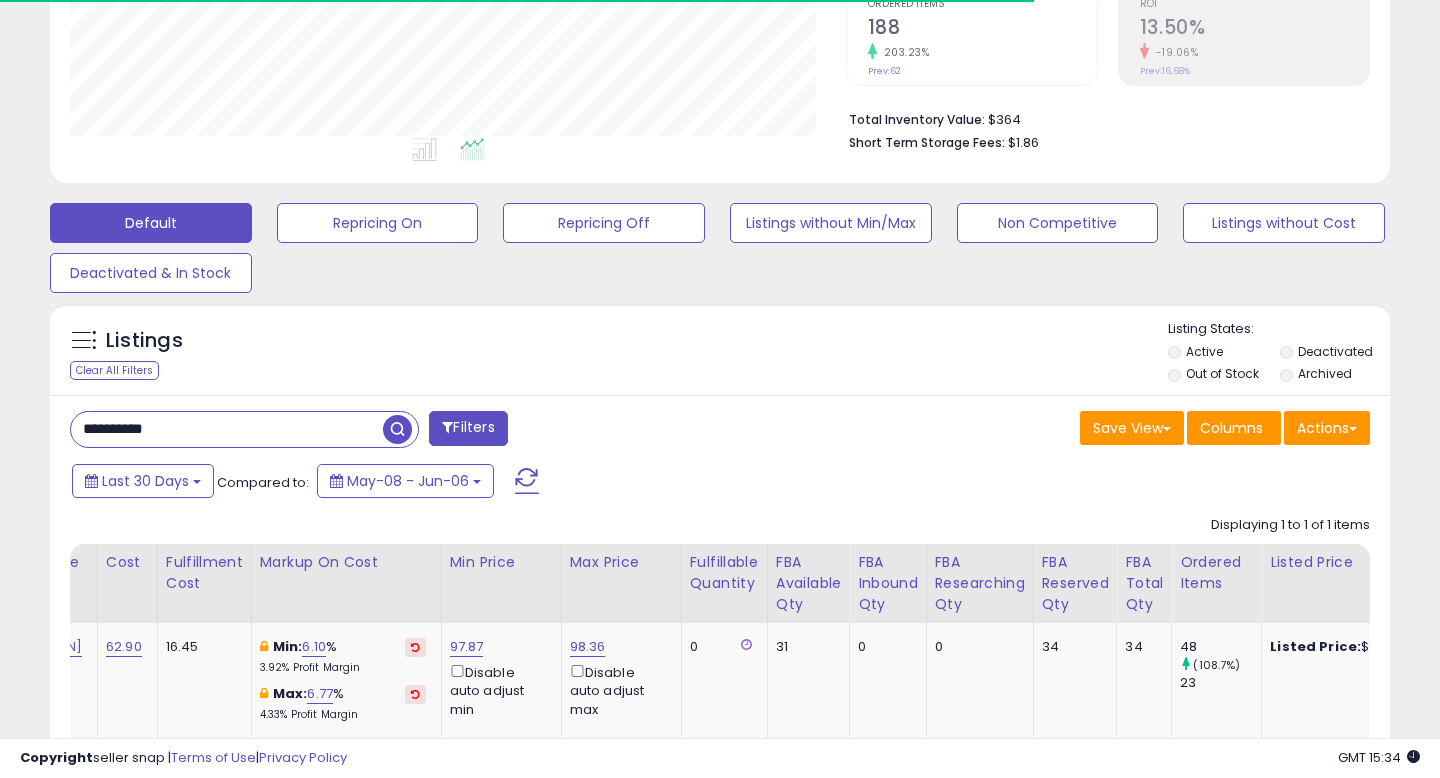 scroll, scrollTop: 549, scrollLeft: 0, axis: vertical 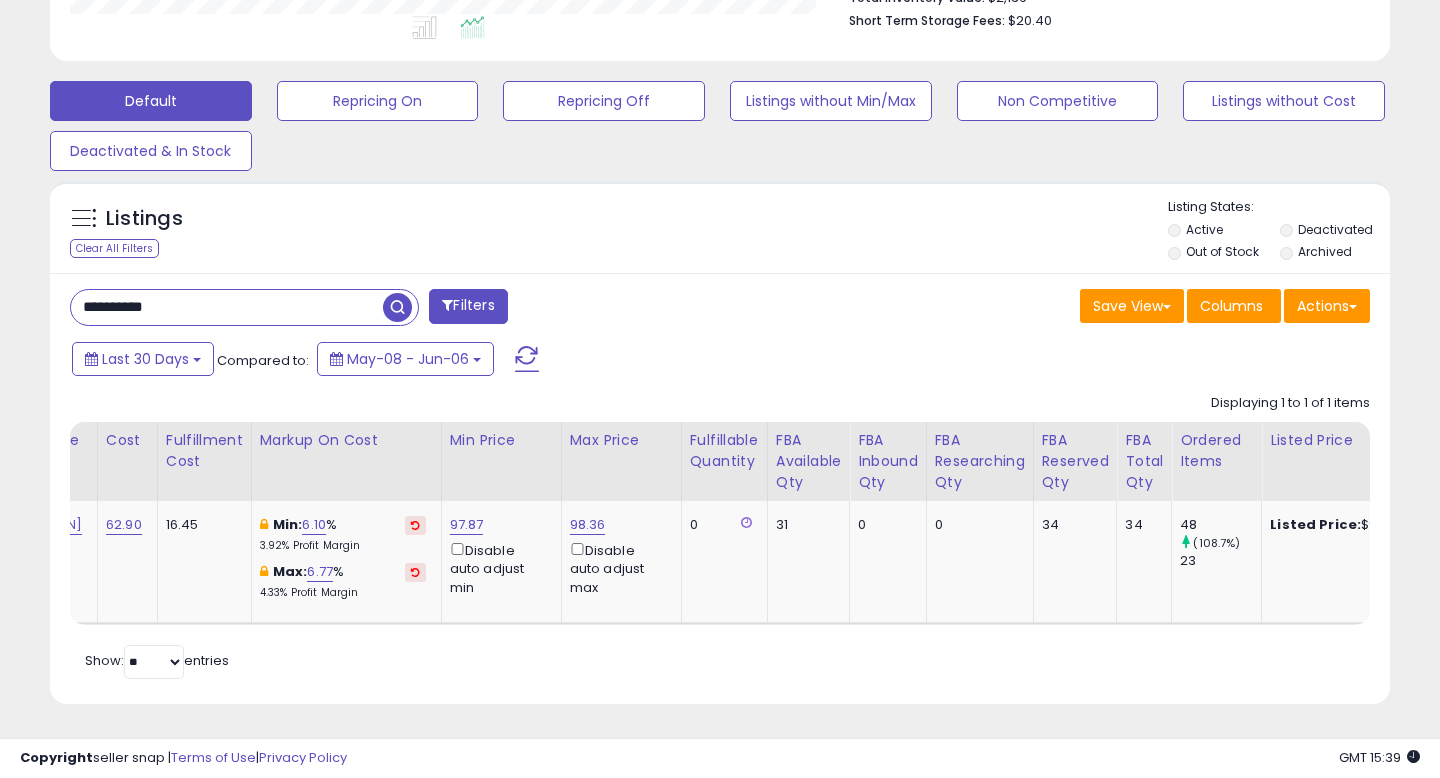 click on "**********" at bounding box center [227, 307] 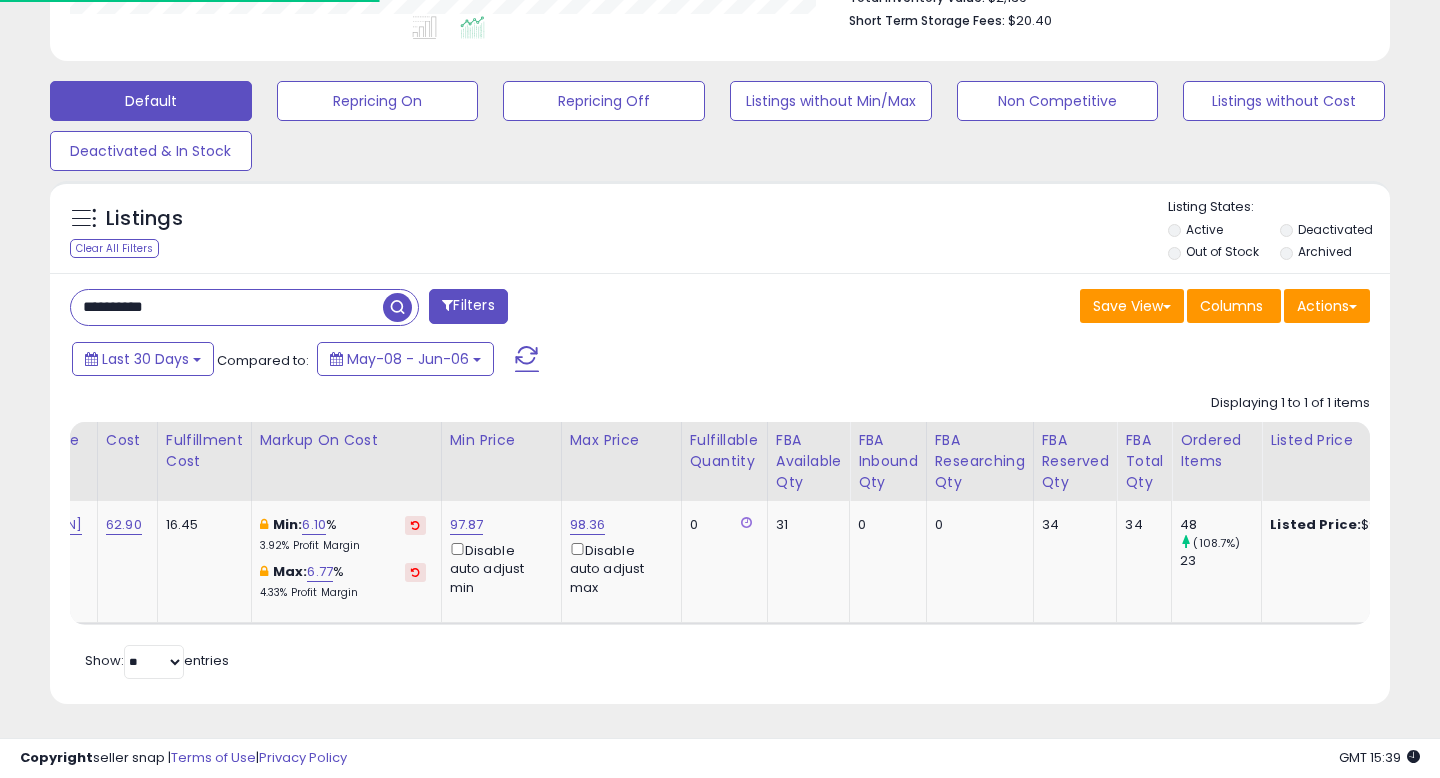 click on "**********" at bounding box center [227, 307] 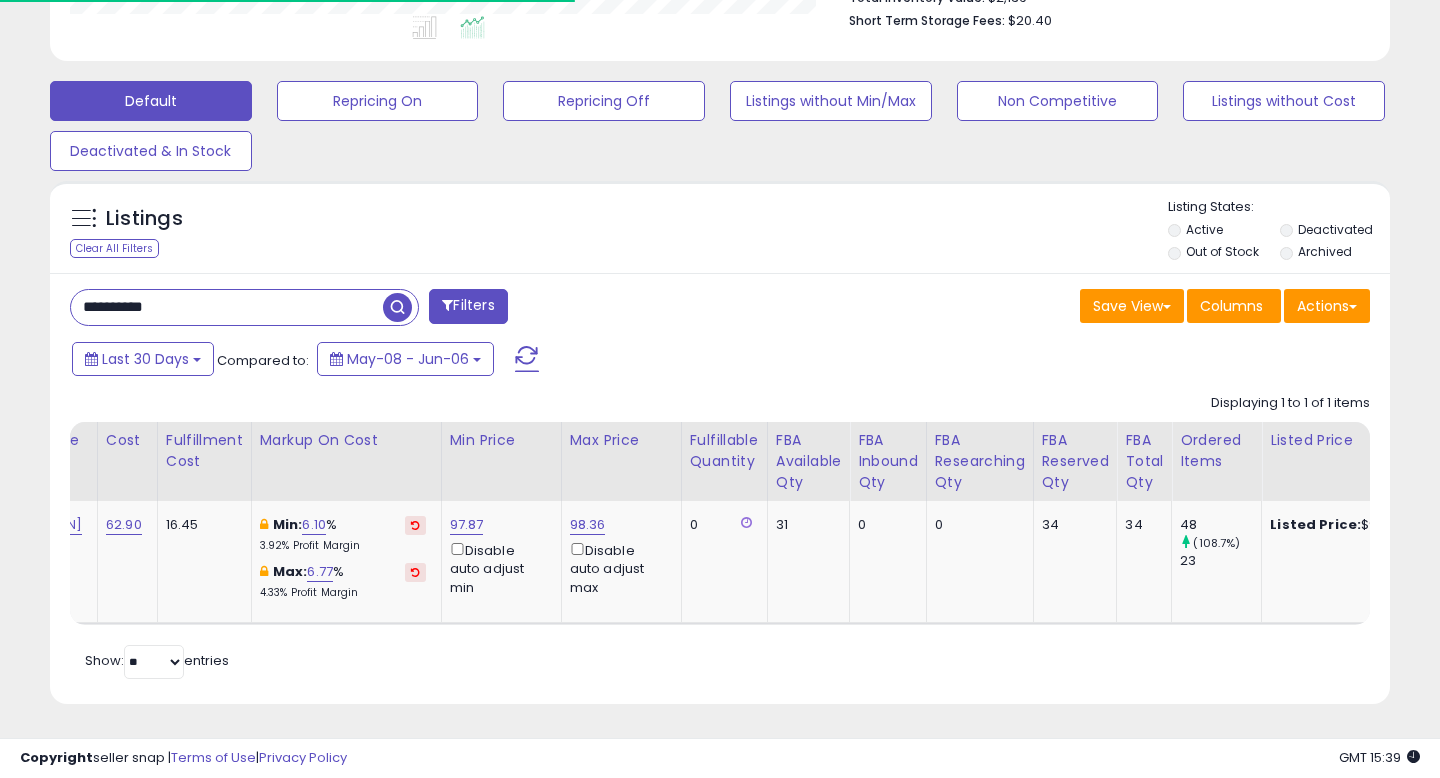 type on "**********" 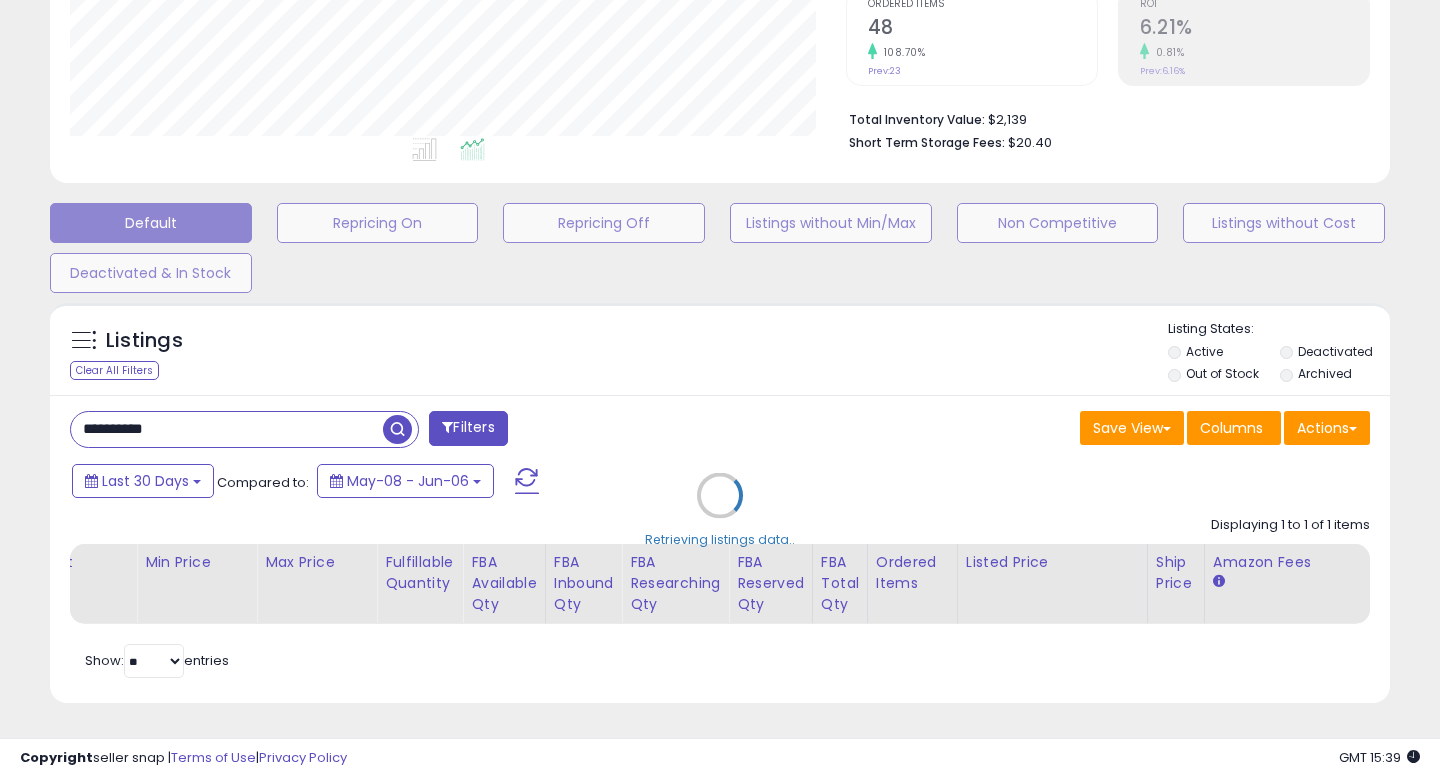 scroll, scrollTop: 549, scrollLeft: 0, axis: vertical 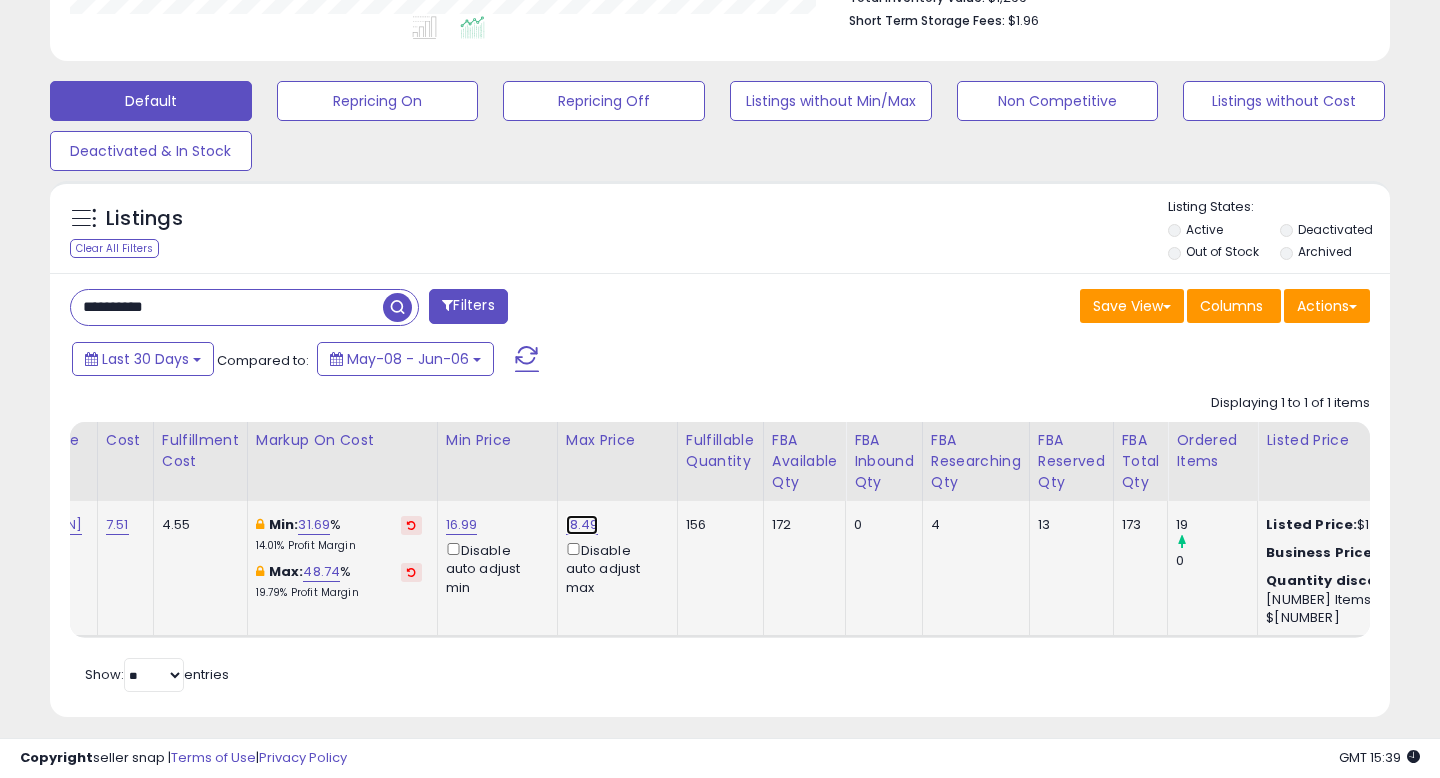 click on "18.49" at bounding box center [582, 525] 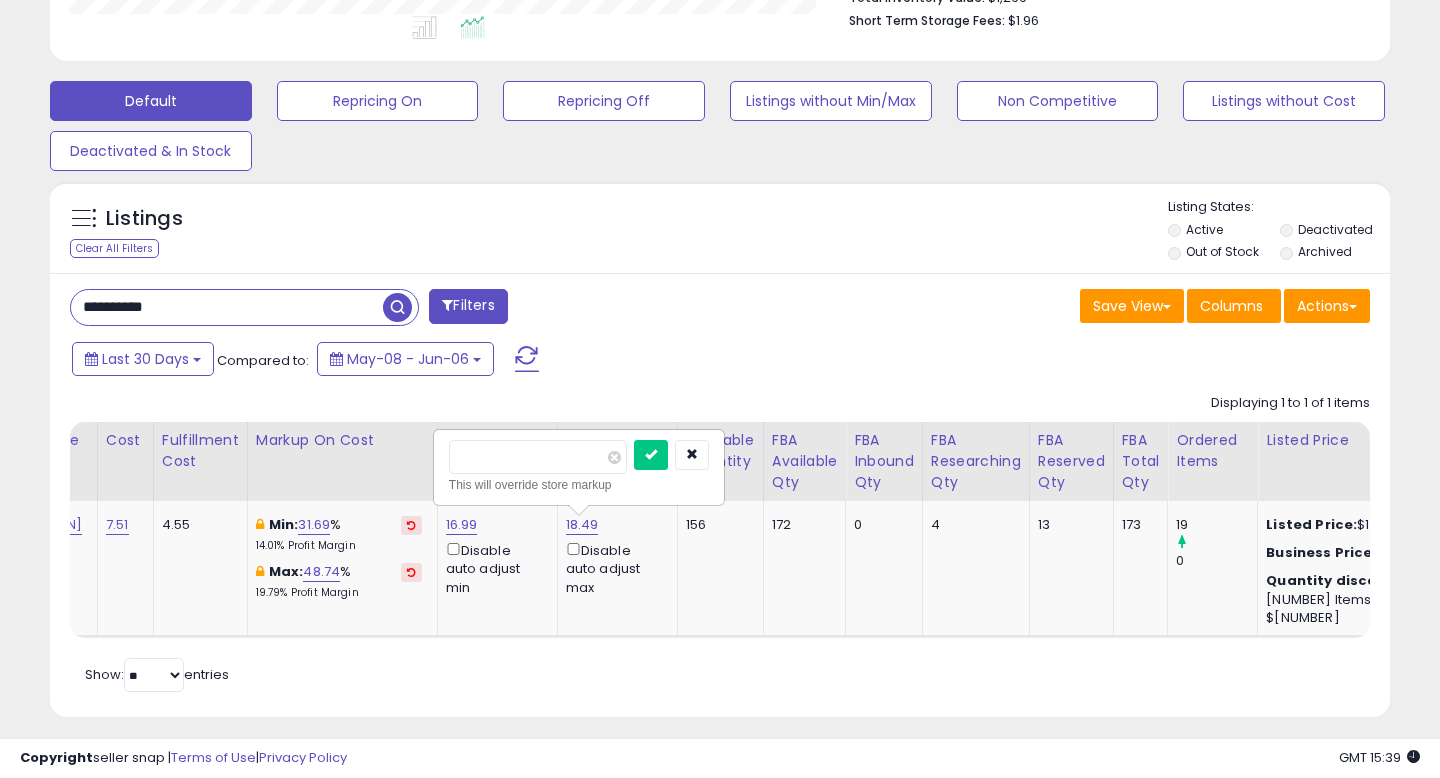drag, startPoint x: 533, startPoint y: 464, endPoint x: 403, endPoint y: 464, distance: 130 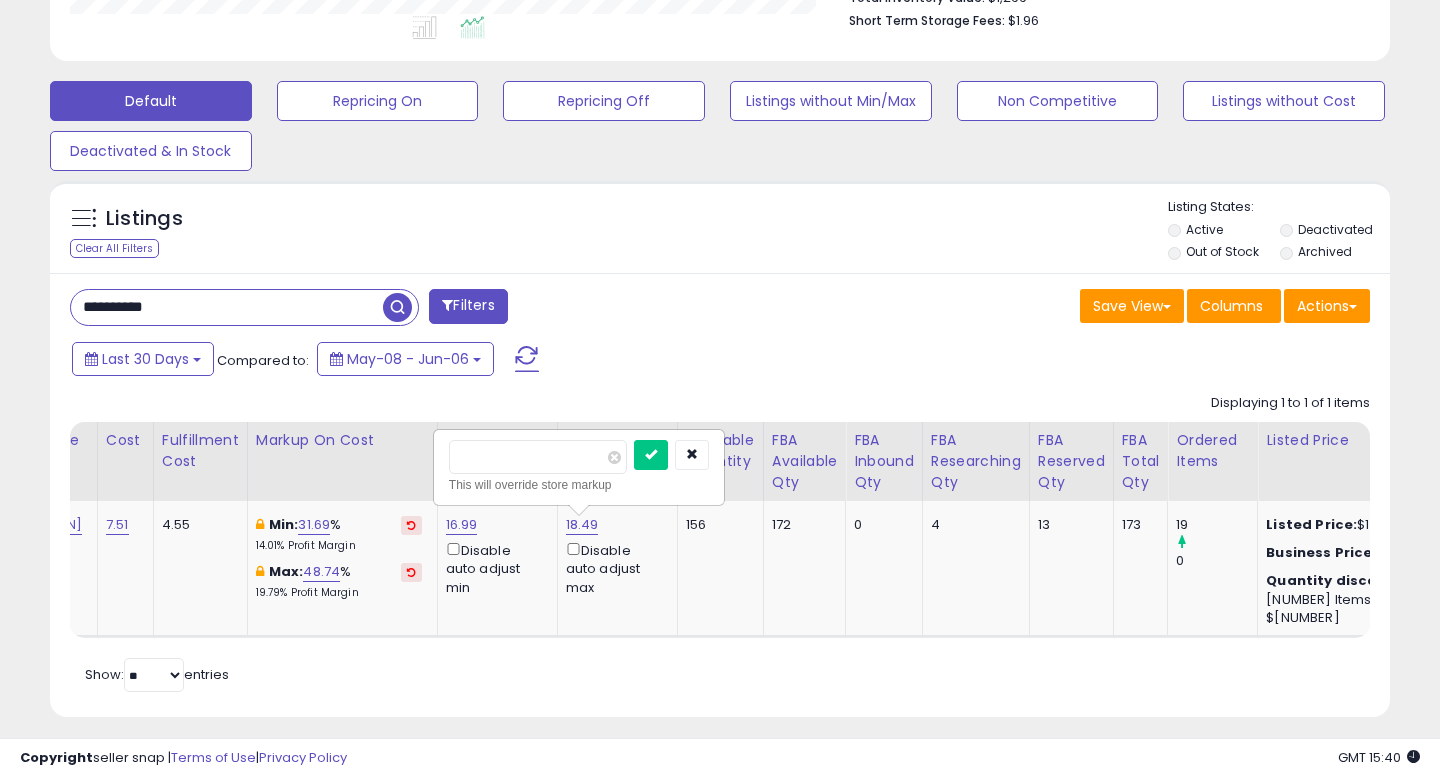 click at bounding box center [651, 455] 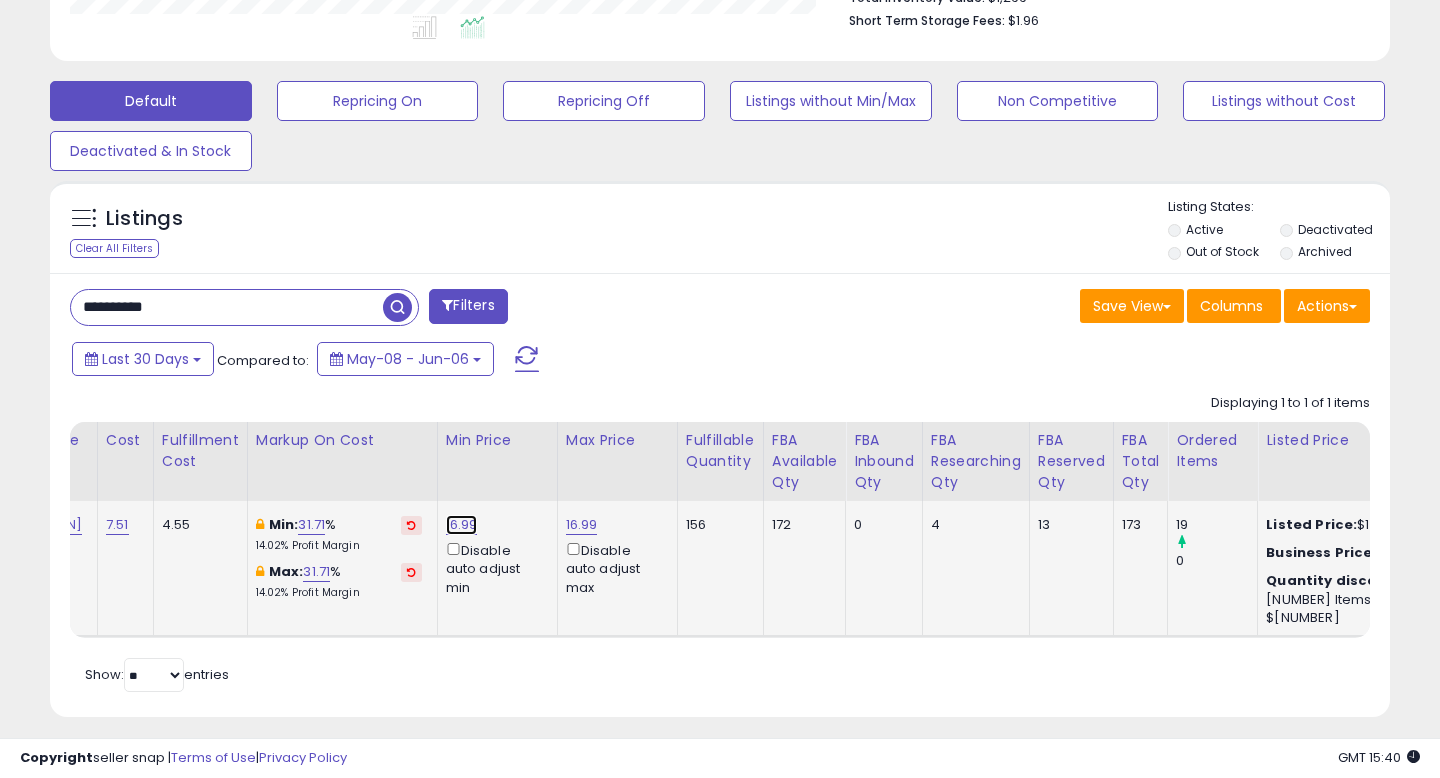 click on "16.99" at bounding box center [462, 525] 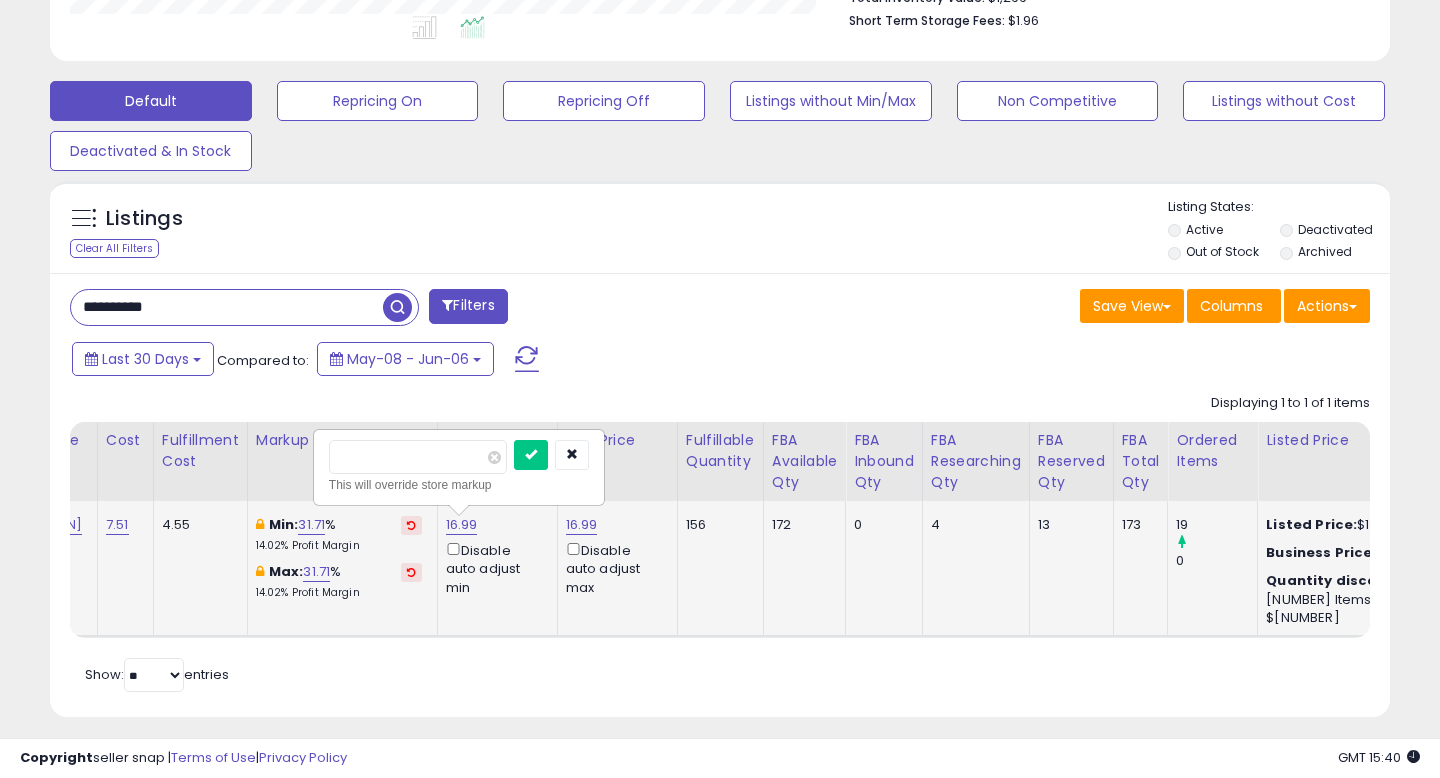 click at bounding box center [531, 455] 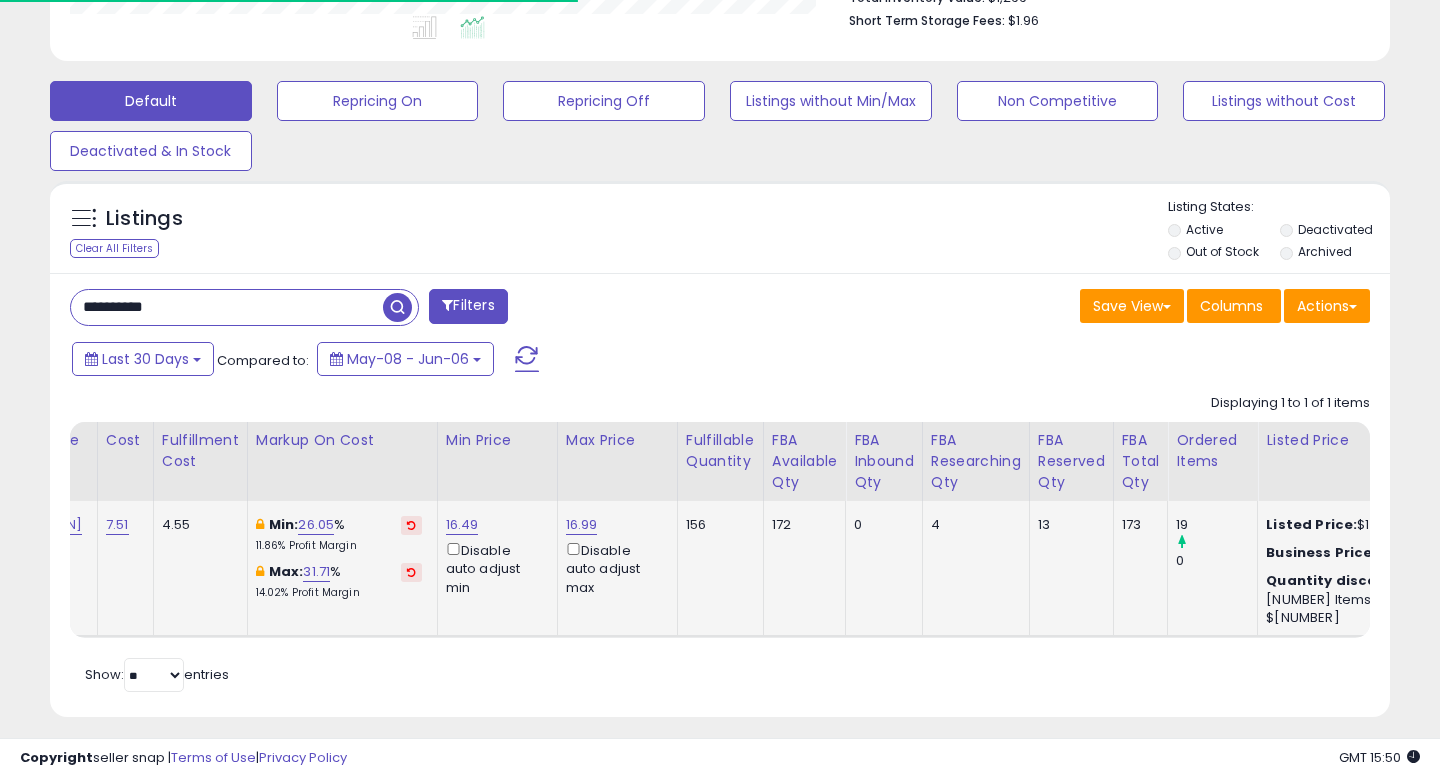 click on "**********" at bounding box center [720, 495] 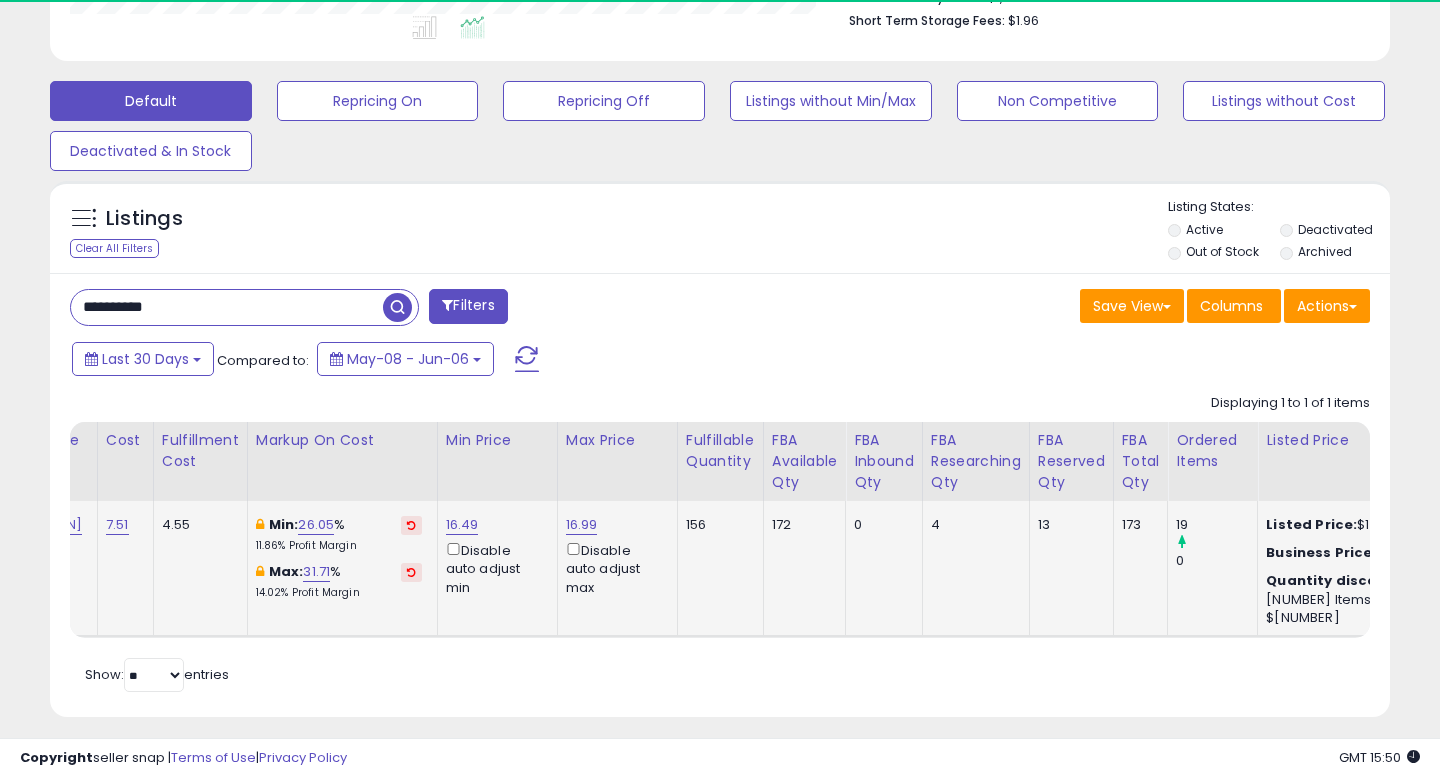 click on "**********" at bounding box center [227, 307] 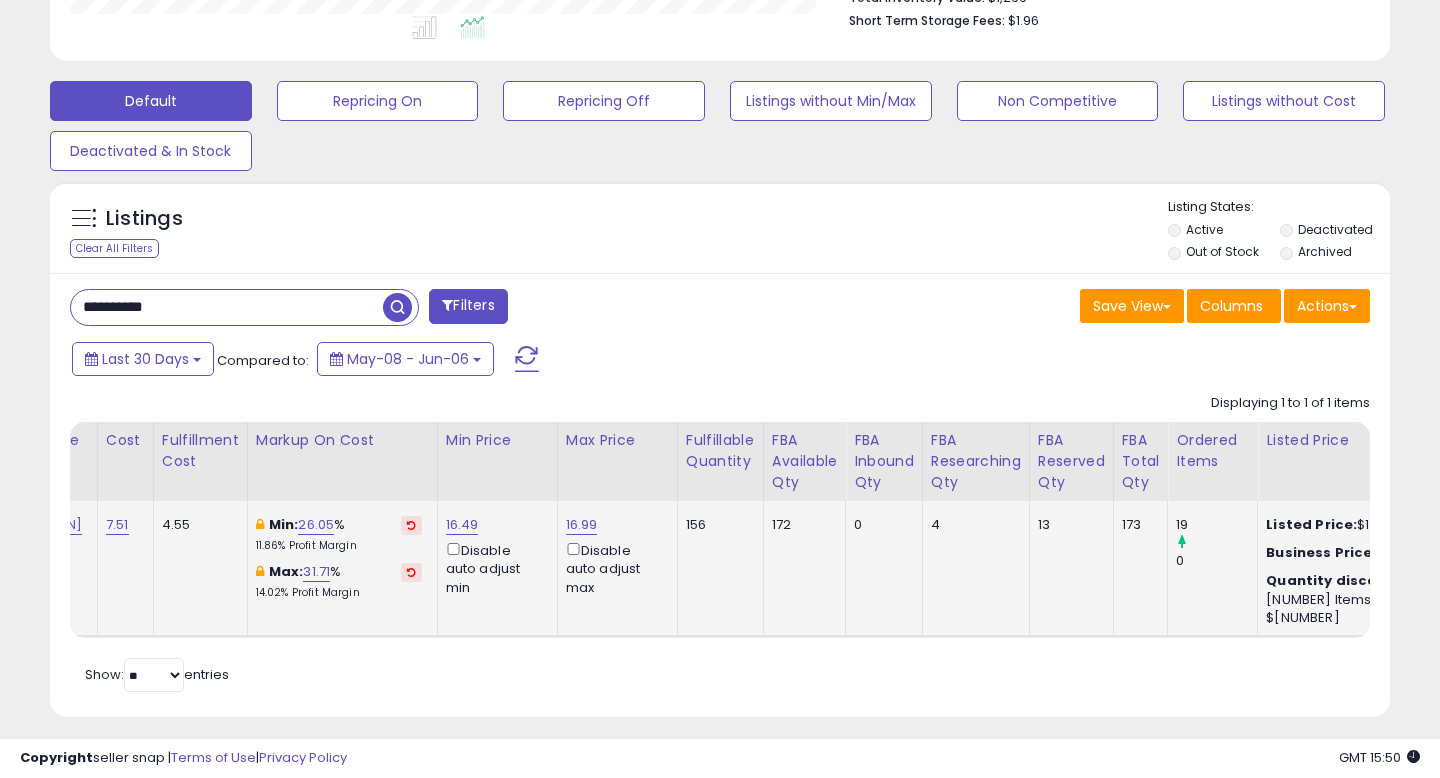 click on "**********" at bounding box center [227, 307] 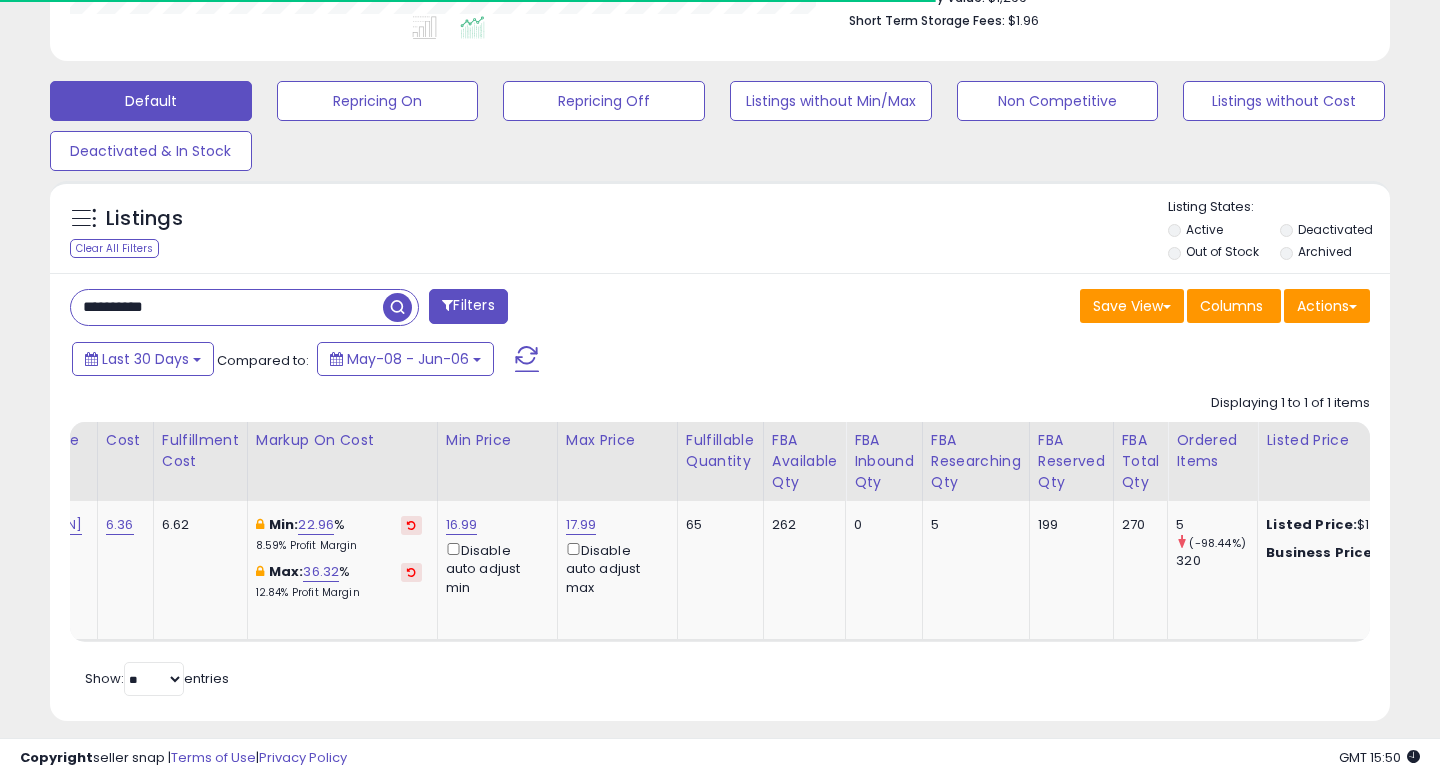 scroll, scrollTop: 568, scrollLeft: 0, axis: vertical 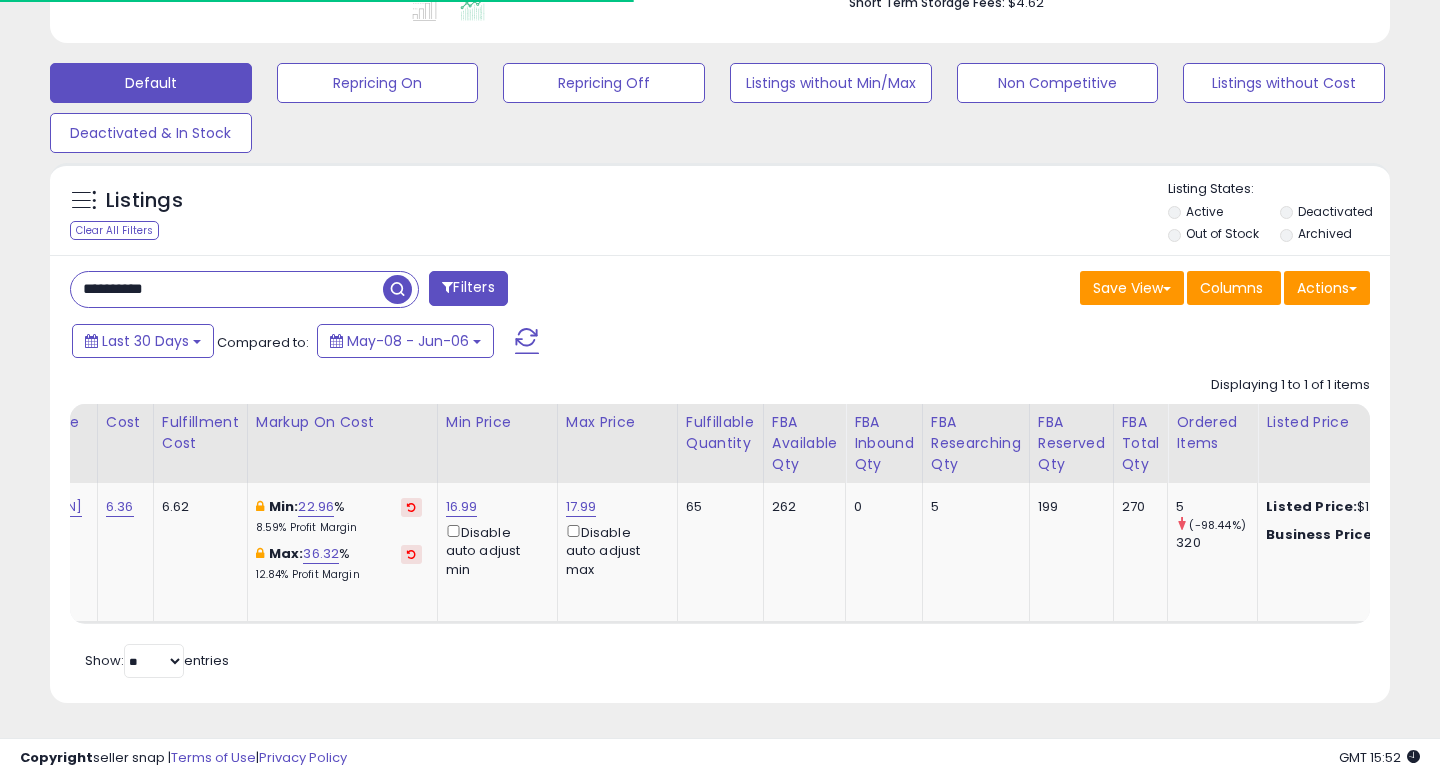 click on "**********" at bounding box center [720, 479] 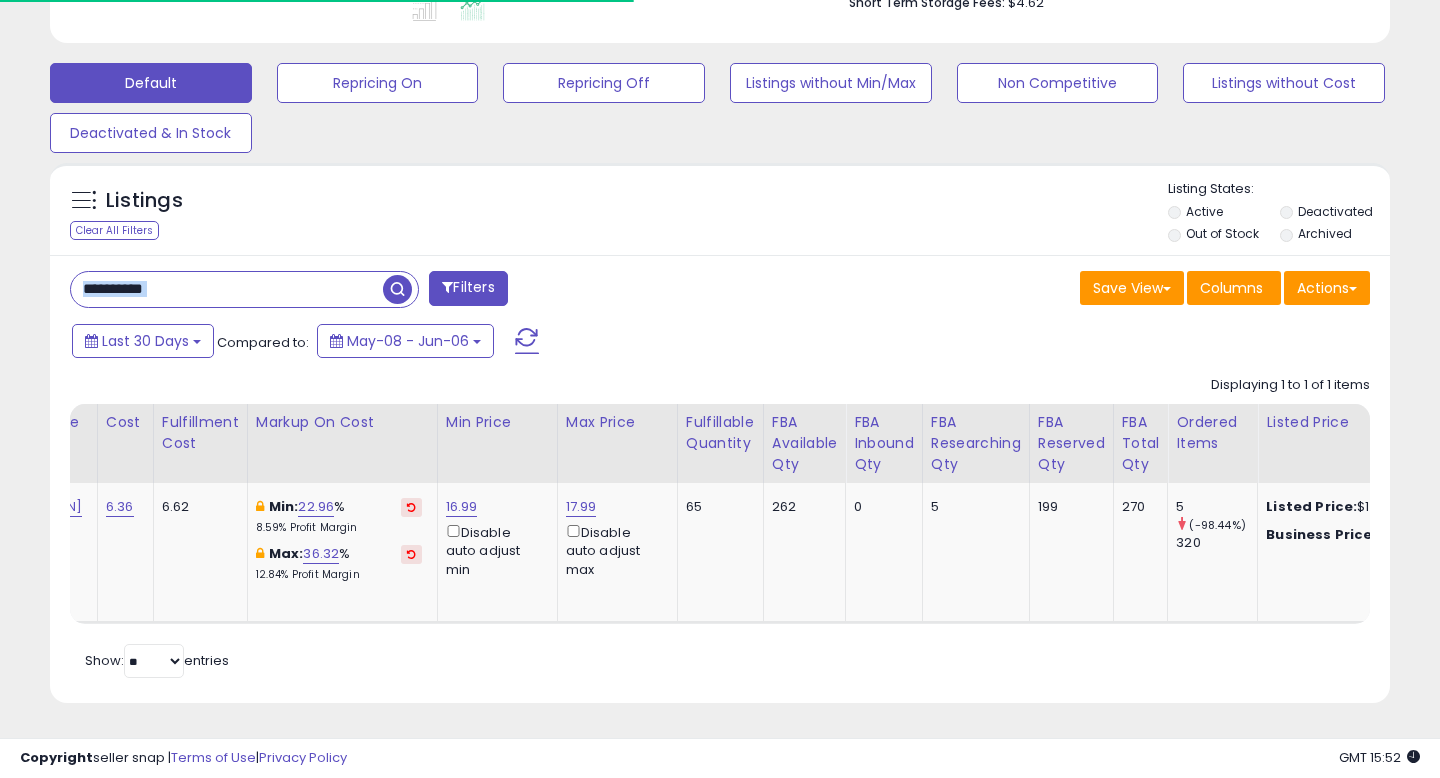 click on "**********" at bounding box center (720, 479) 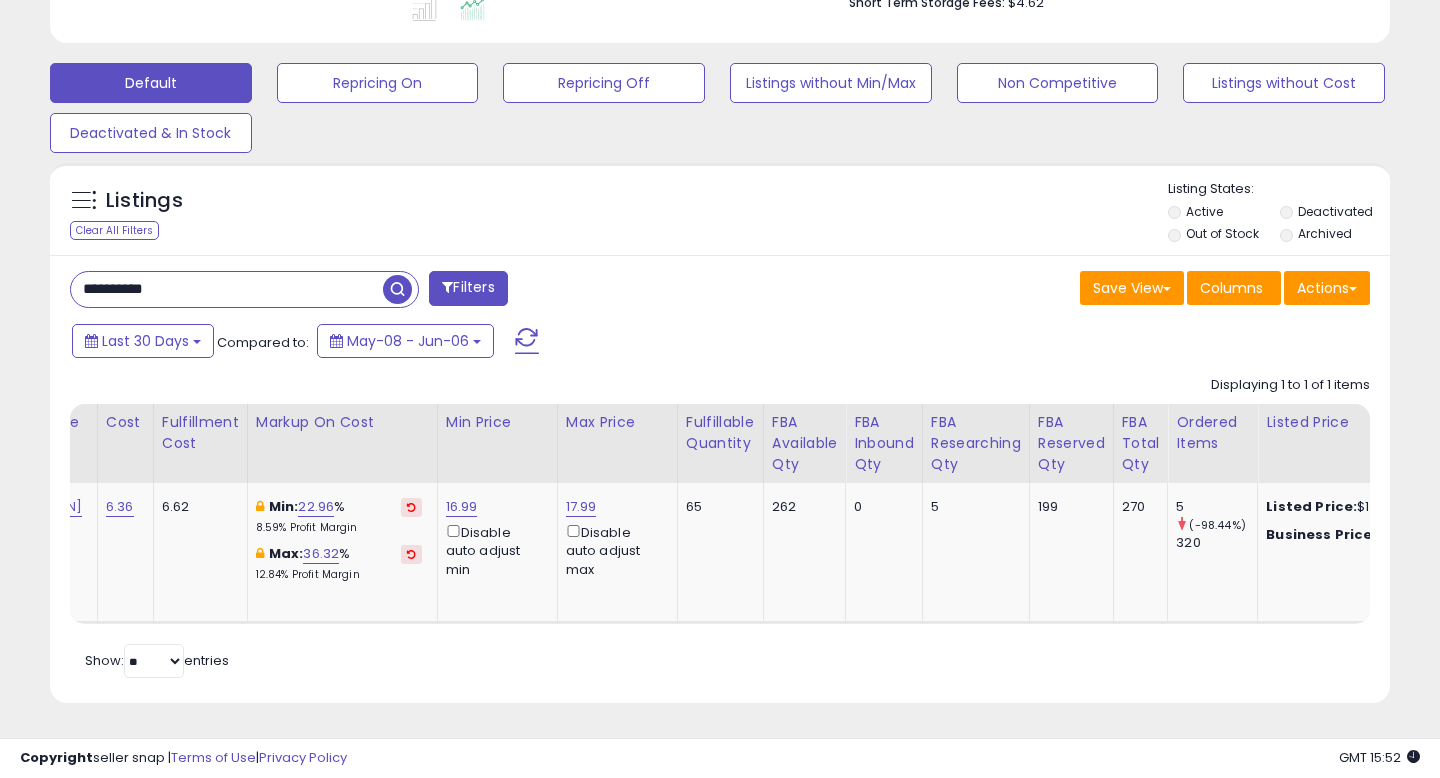 click on "**********" at bounding box center (227, 289) 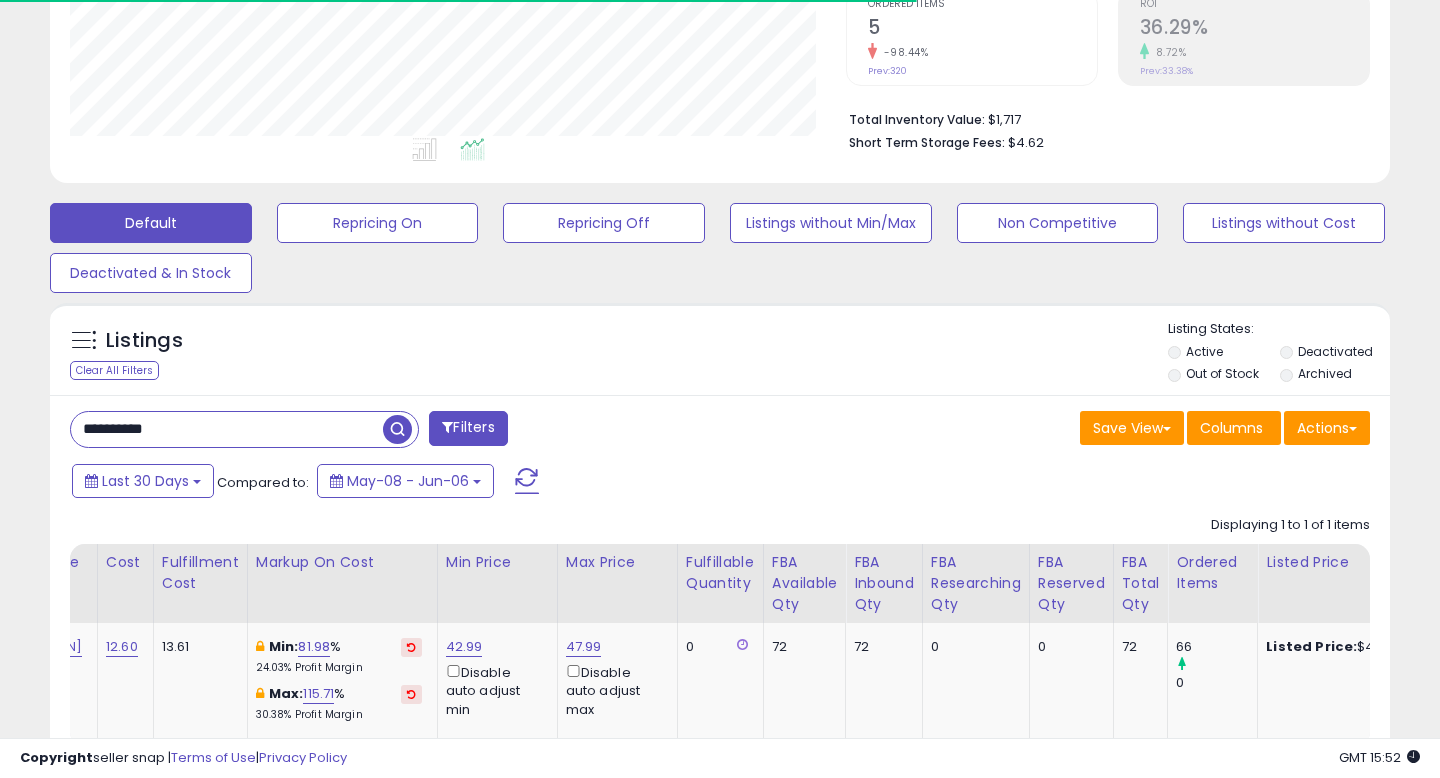 scroll, scrollTop: 550, scrollLeft: 0, axis: vertical 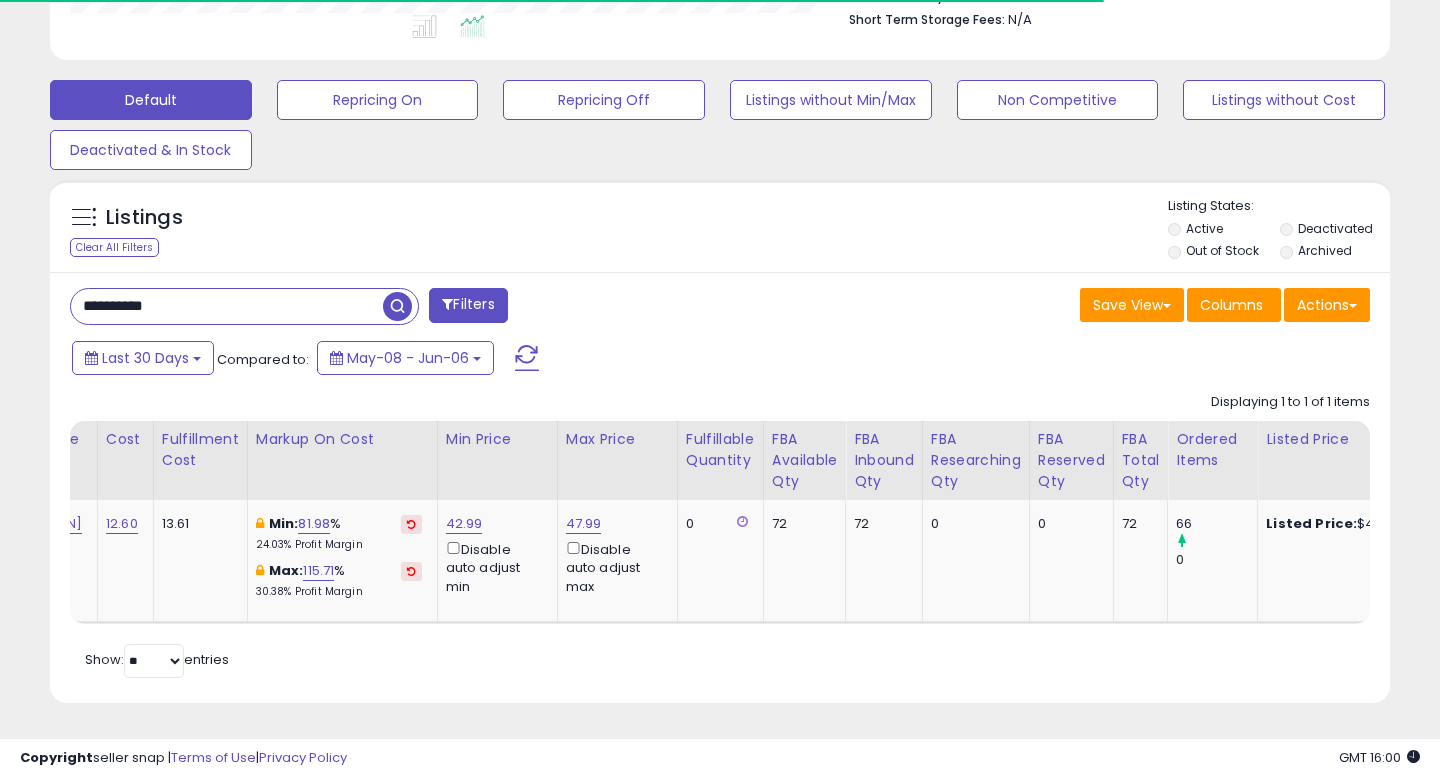 click on "**********" at bounding box center (227, 306) 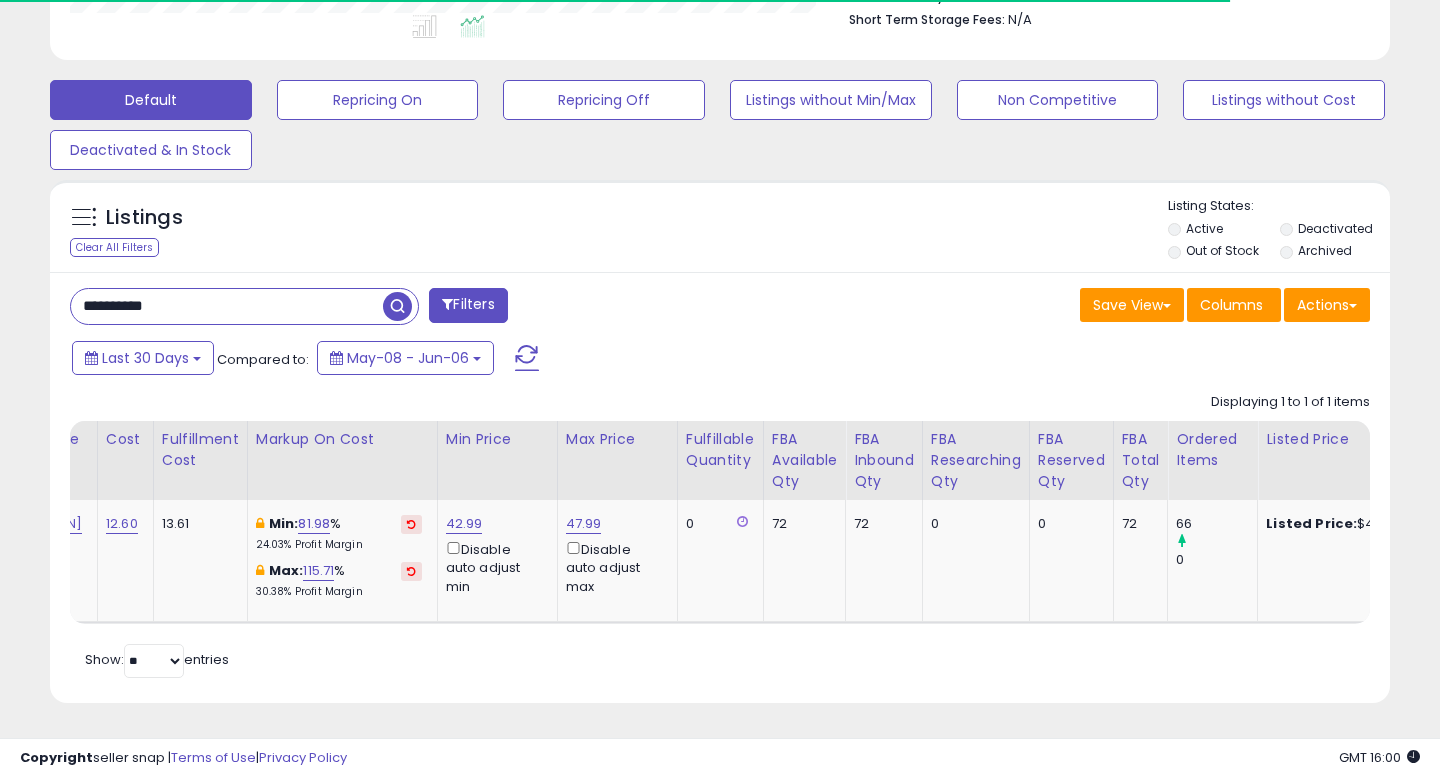 type on "**********" 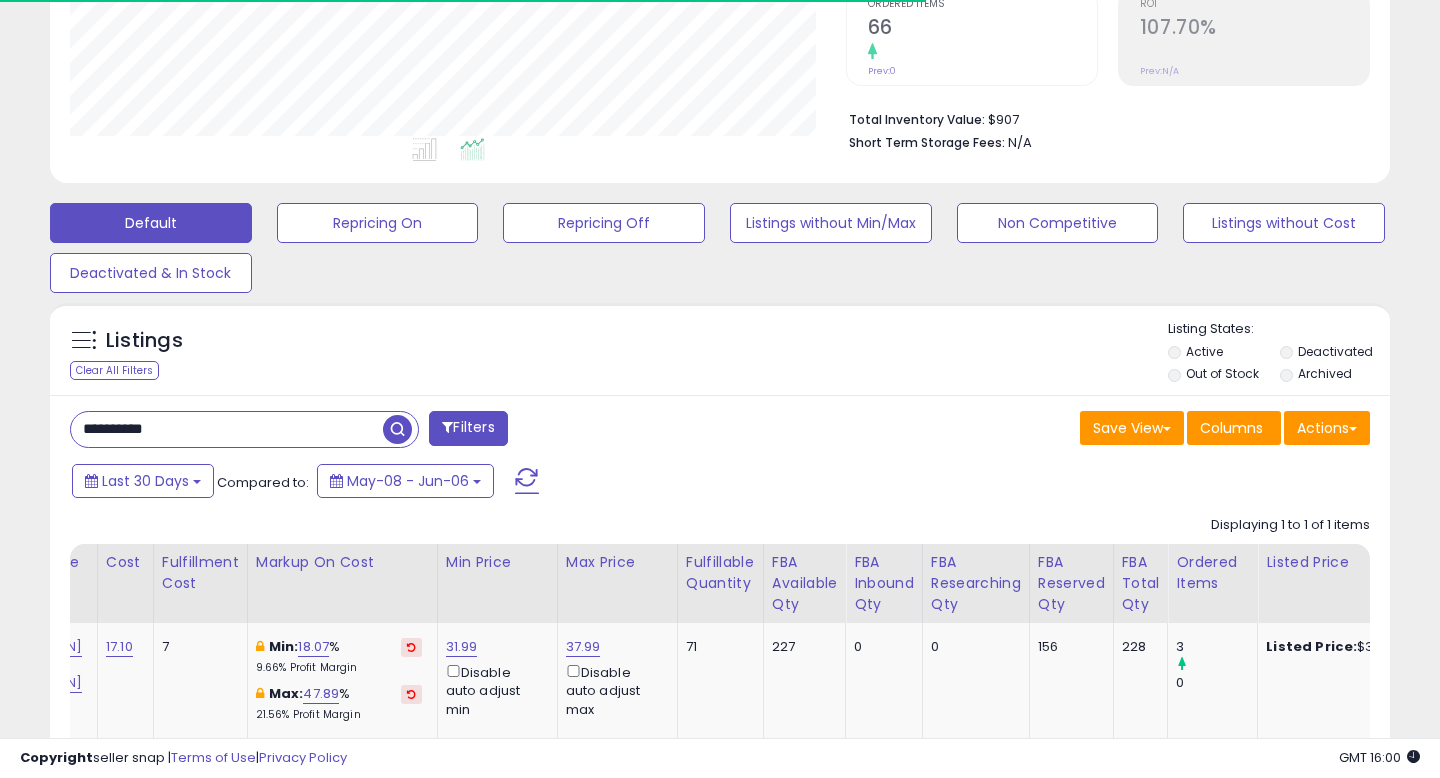 scroll, scrollTop: 550, scrollLeft: 0, axis: vertical 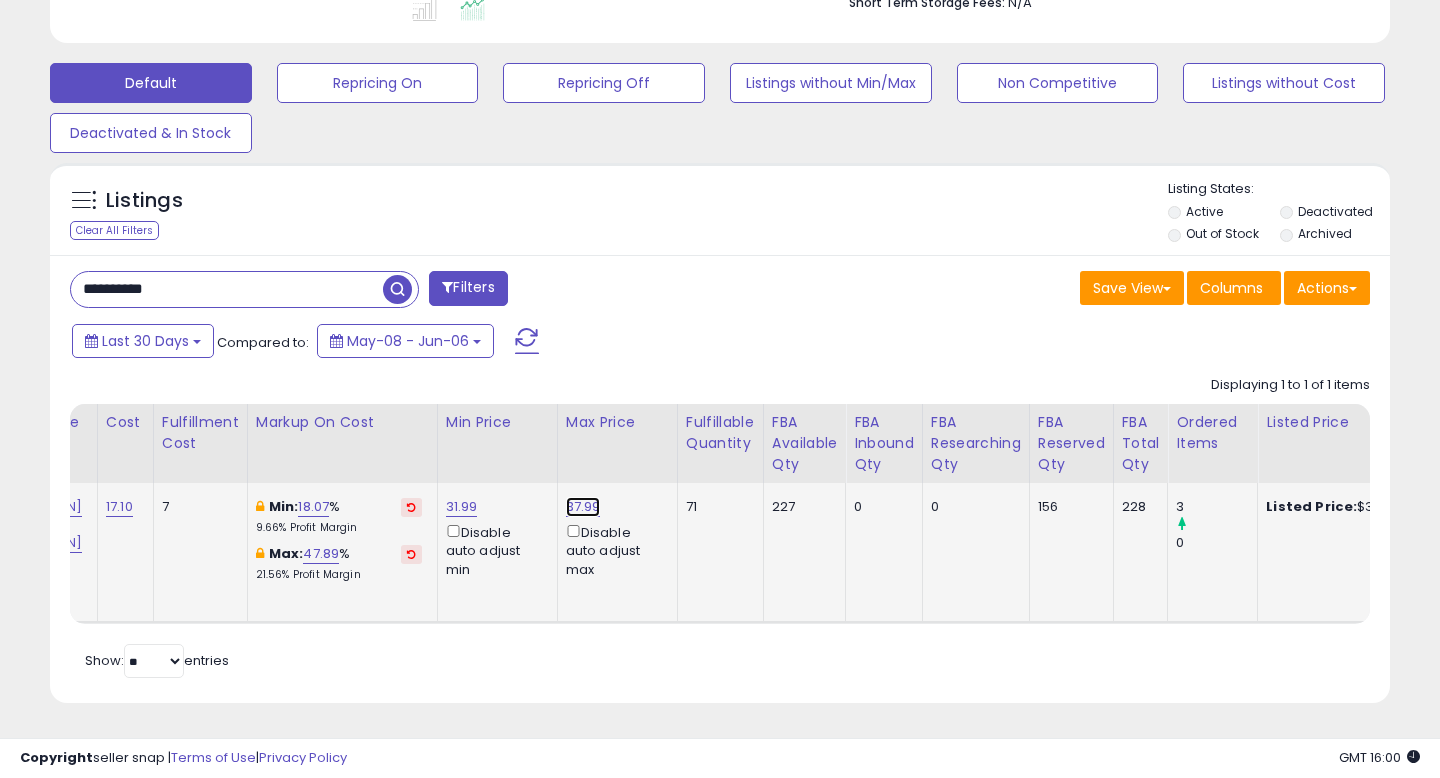 click on "37.99" at bounding box center (583, 507) 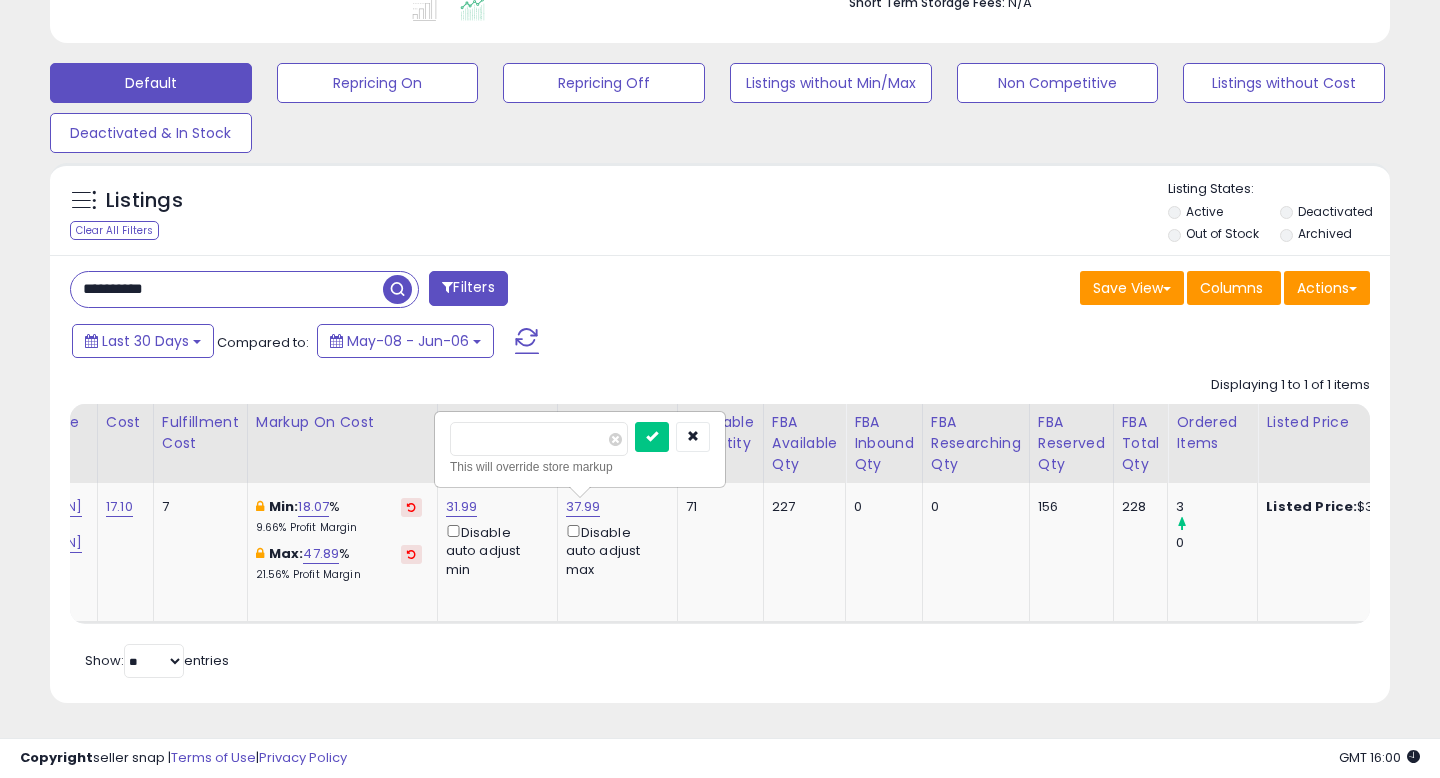 drag, startPoint x: 522, startPoint y: 431, endPoint x: 424, endPoint y: 431, distance: 98 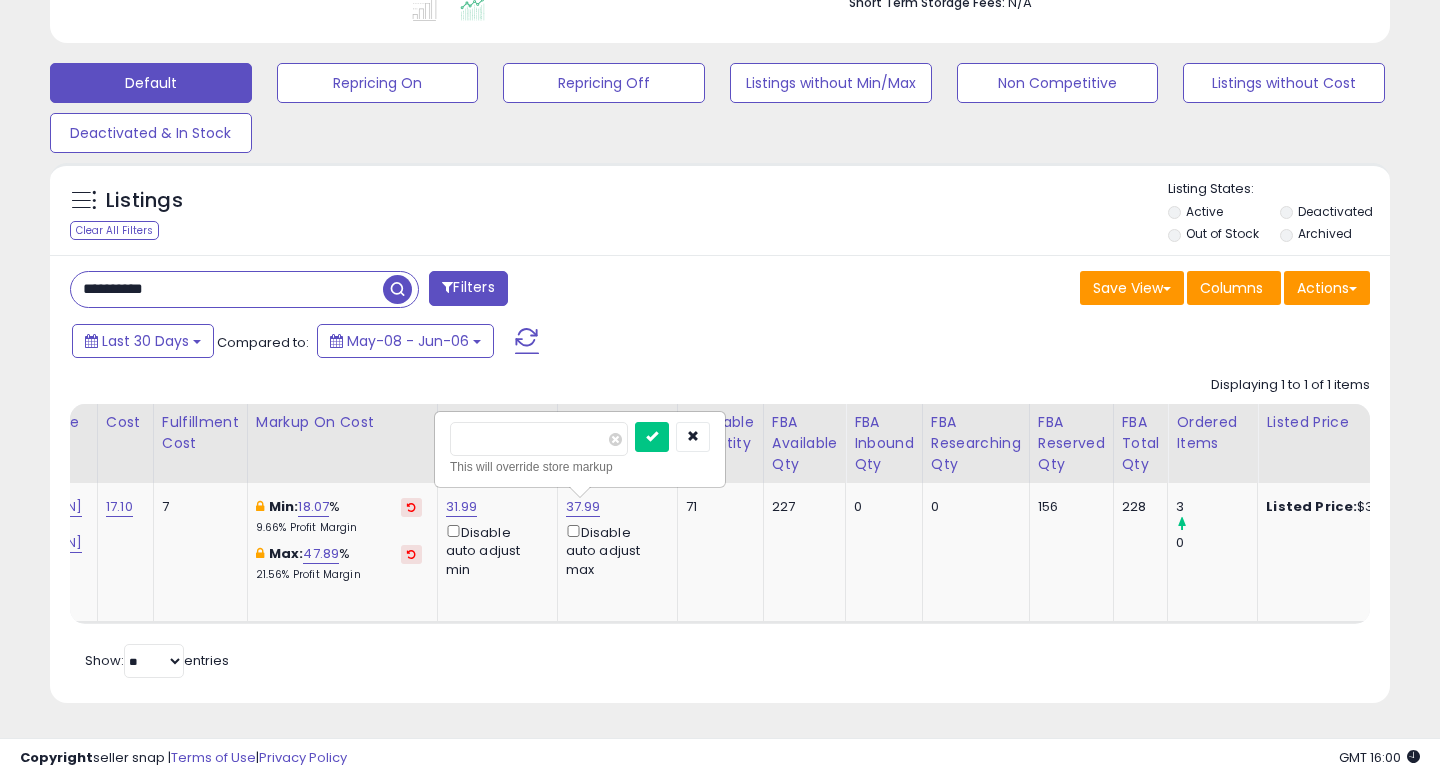 click at bounding box center [652, 437] 